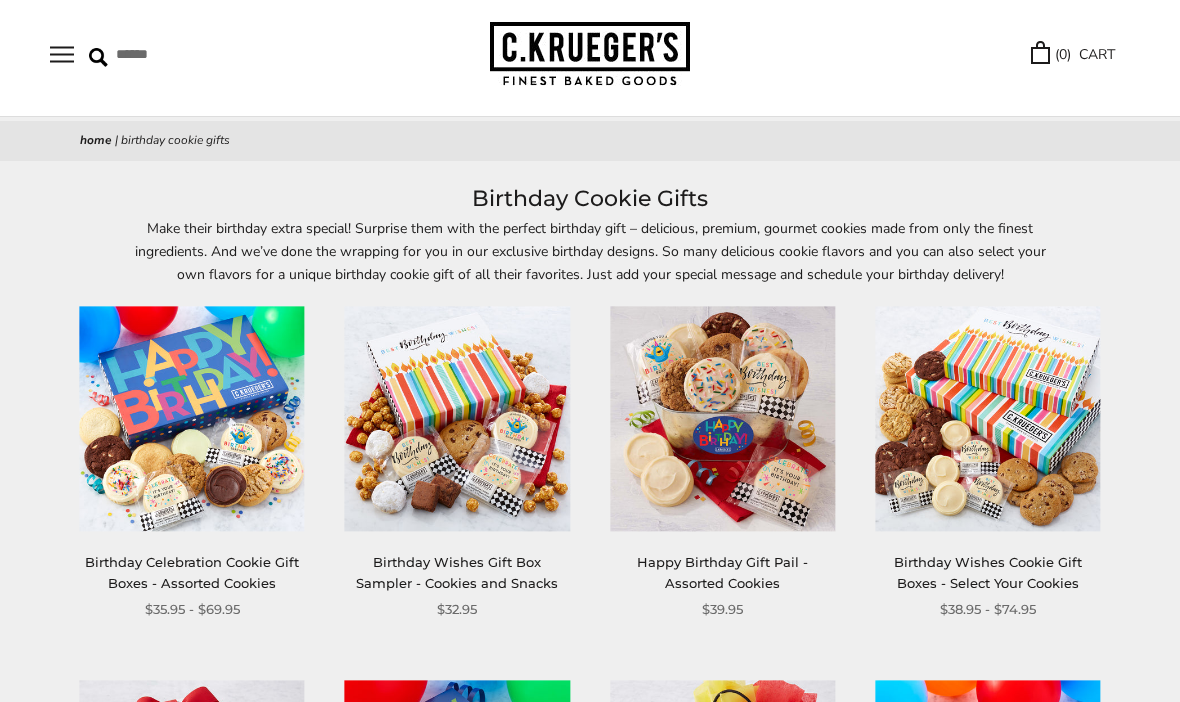 scroll, scrollTop: 71, scrollLeft: 0, axis: vertical 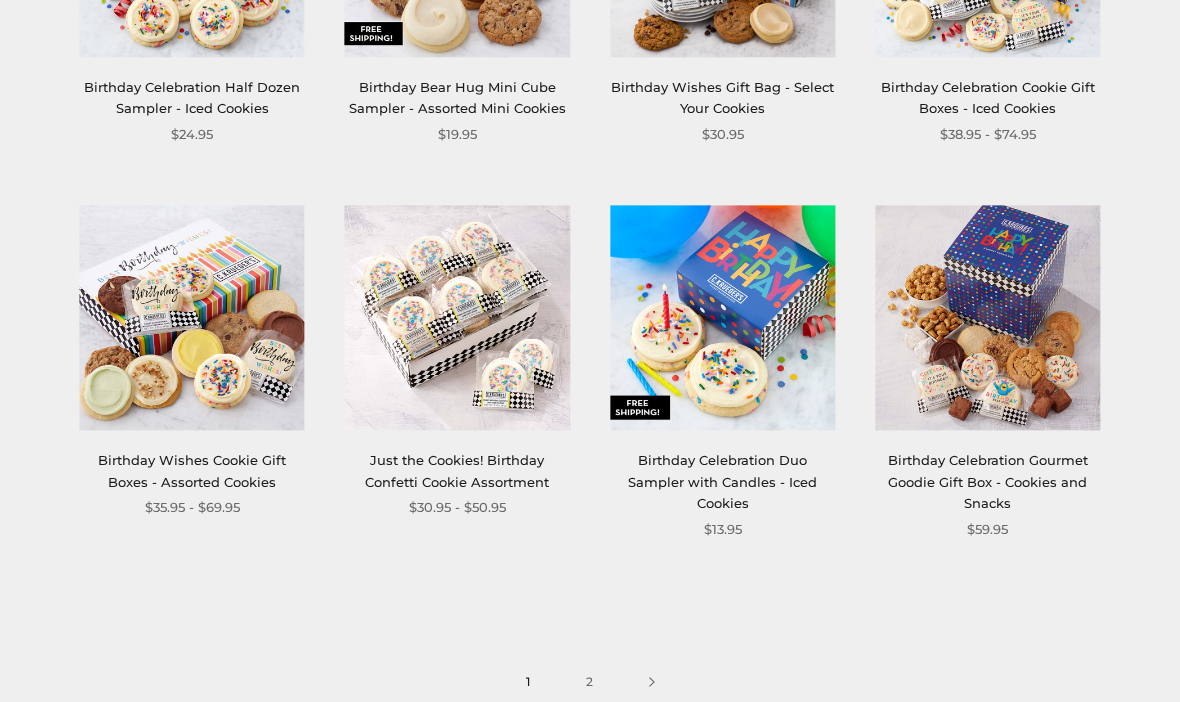 click on "Birthday Wishes Cookie Gift Boxes - Assorted Cookies" at bounding box center (192, 470) 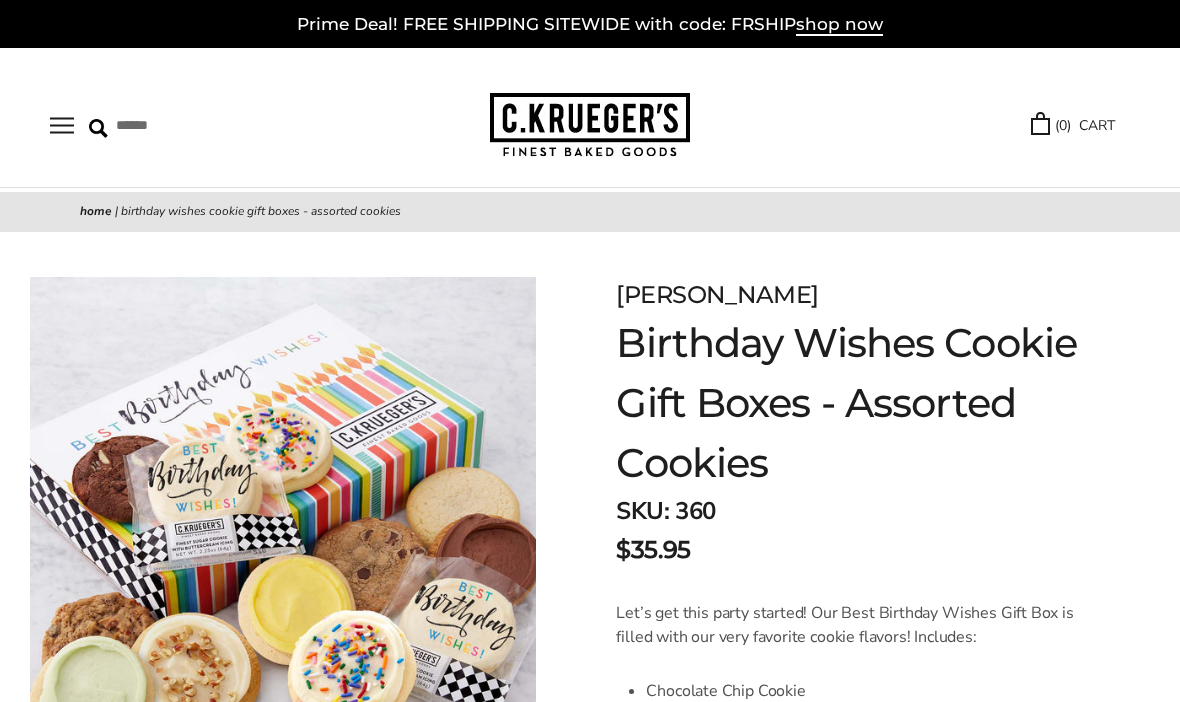 scroll, scrollTop: 0, scrollLeft: 0, axis: both 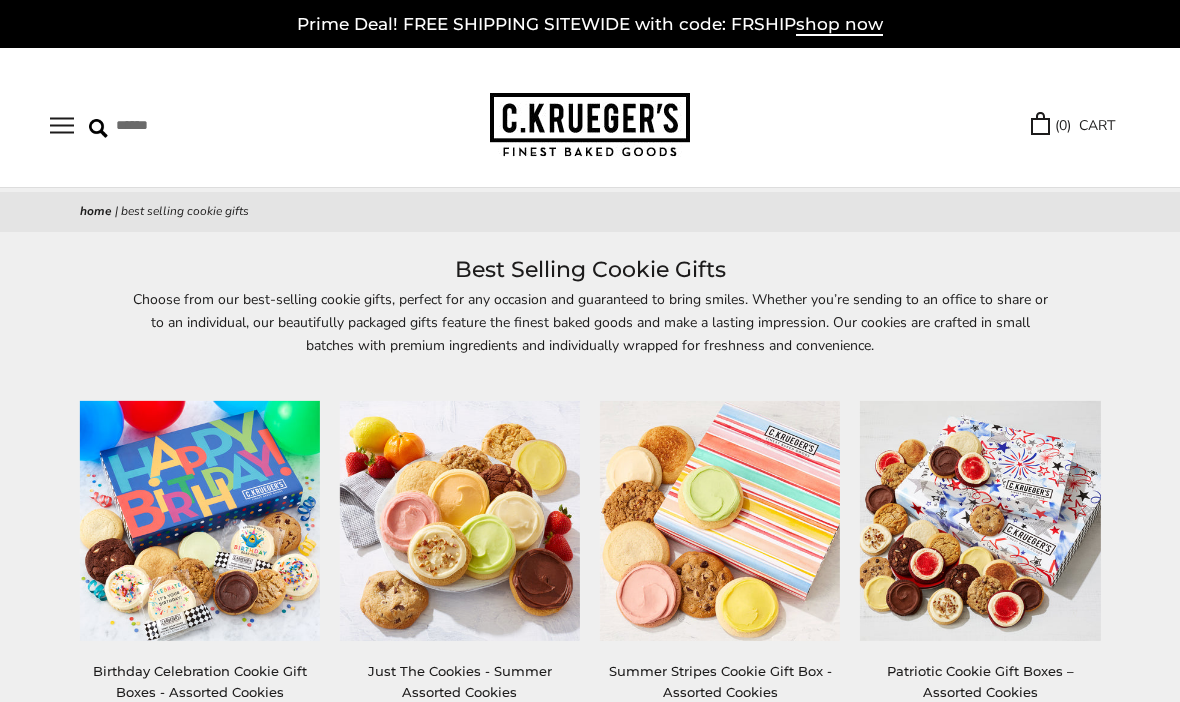 click on "shop now" at bounding box center [839, 25] 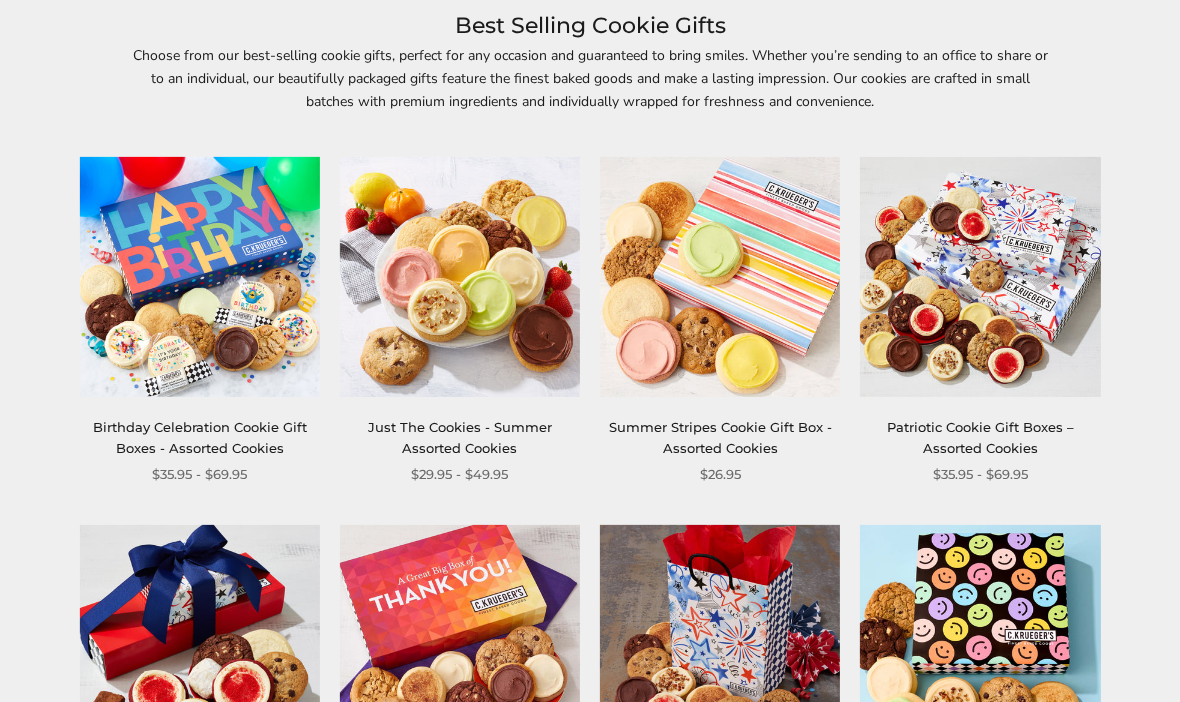 scroll, scrollTop: 246, scrollLeft: 0, axis: vertical 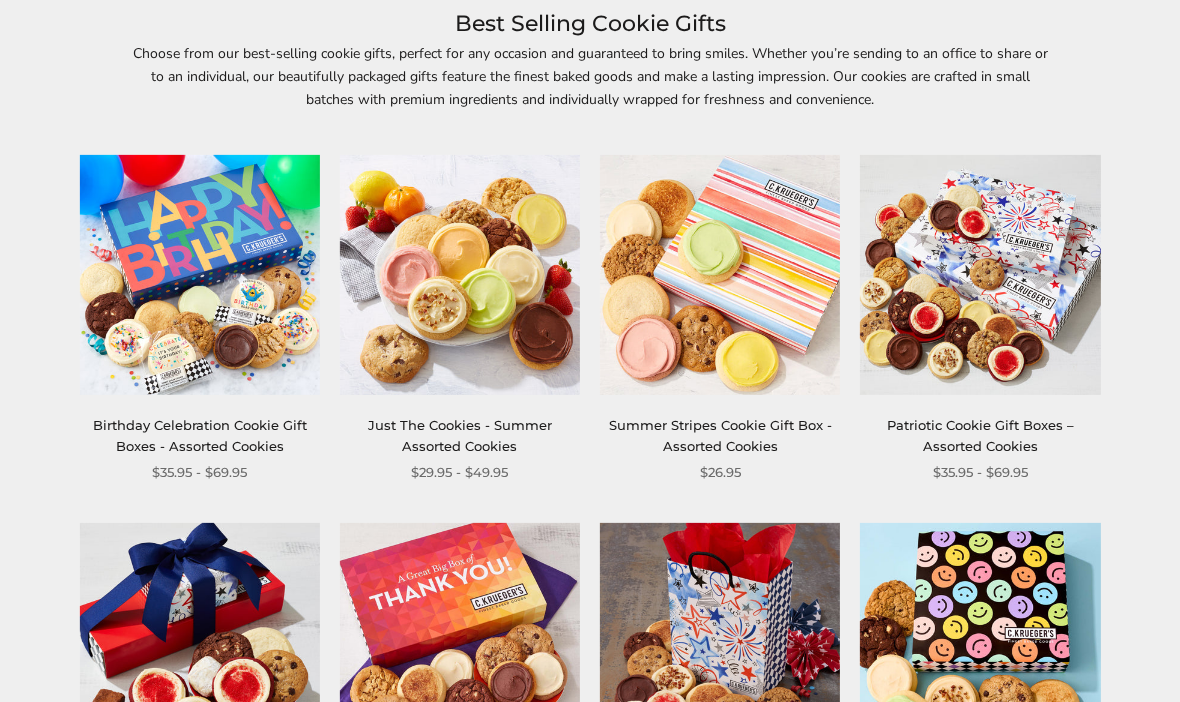 click on "Birthday Celebration Cookie Gift Boxes - Assorted Cookies" at bounding box center (200, 435) 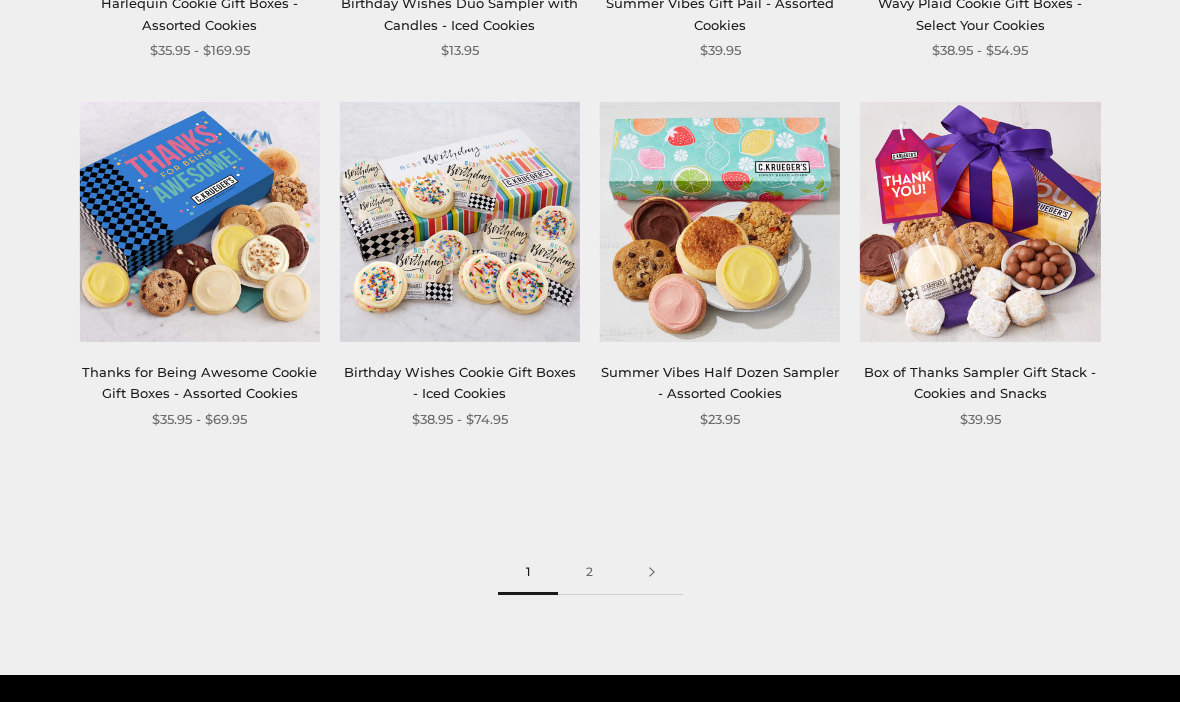 scroll, scrollTop: 2170, scrollLeft: 0, axis: vertical 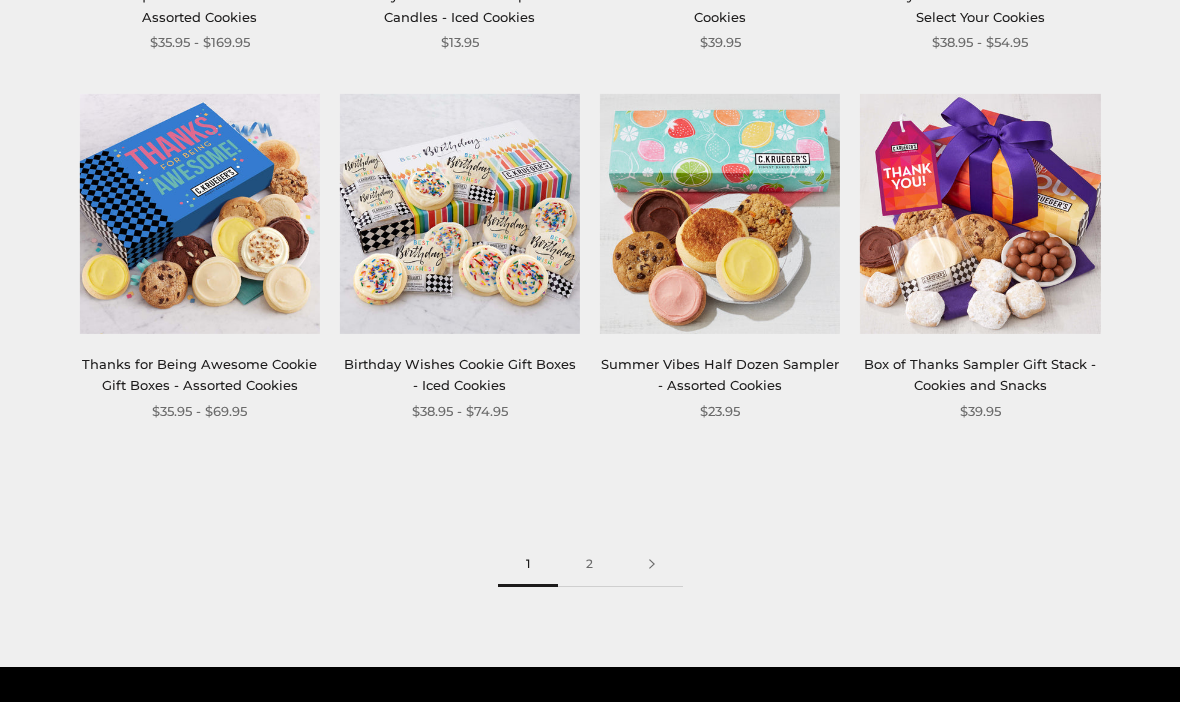 click at bounding box center [460, 215] 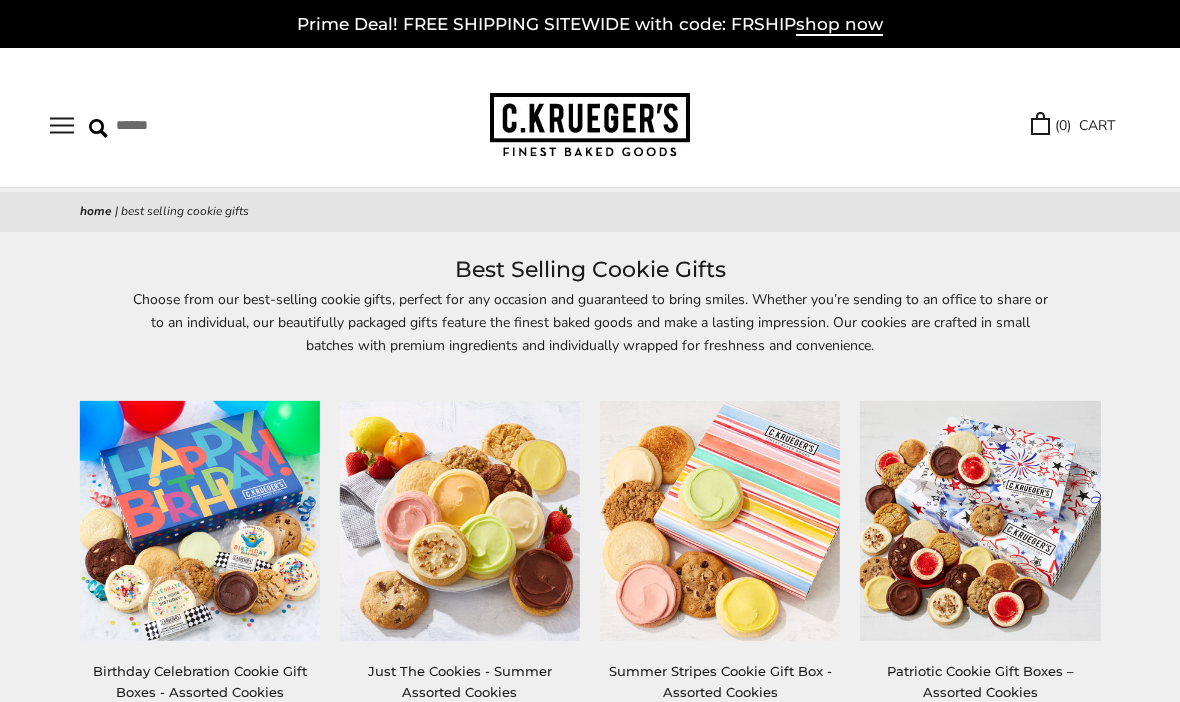 scroll, scrollTop: 2240, scrollLeft: 0, axis: vertical 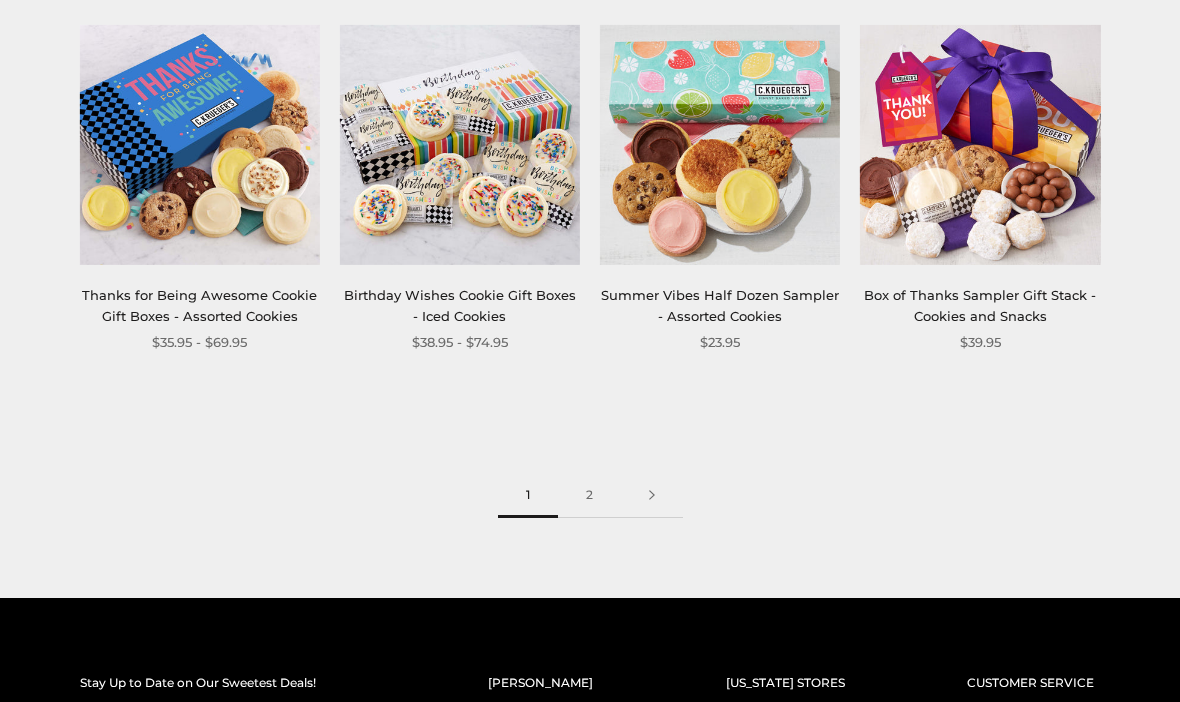 click on "2" at bounding box center [589, 495] 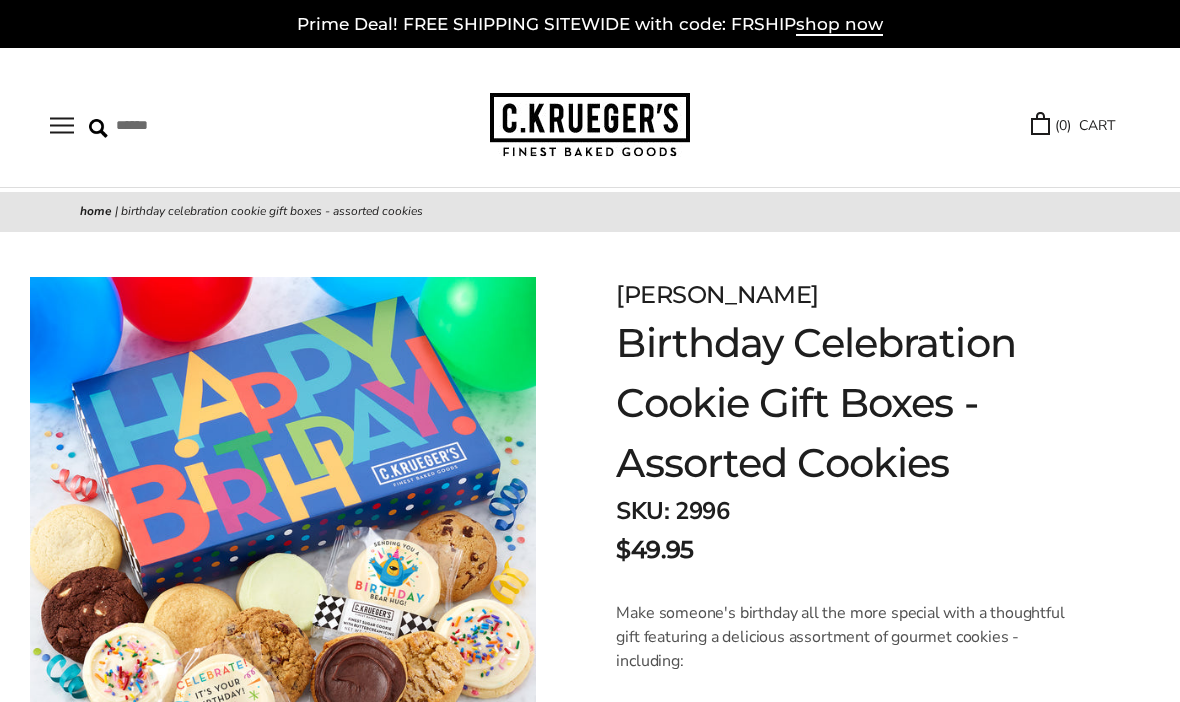 scroll, scrollTop: 0, scrollLeft: 0, axis: both 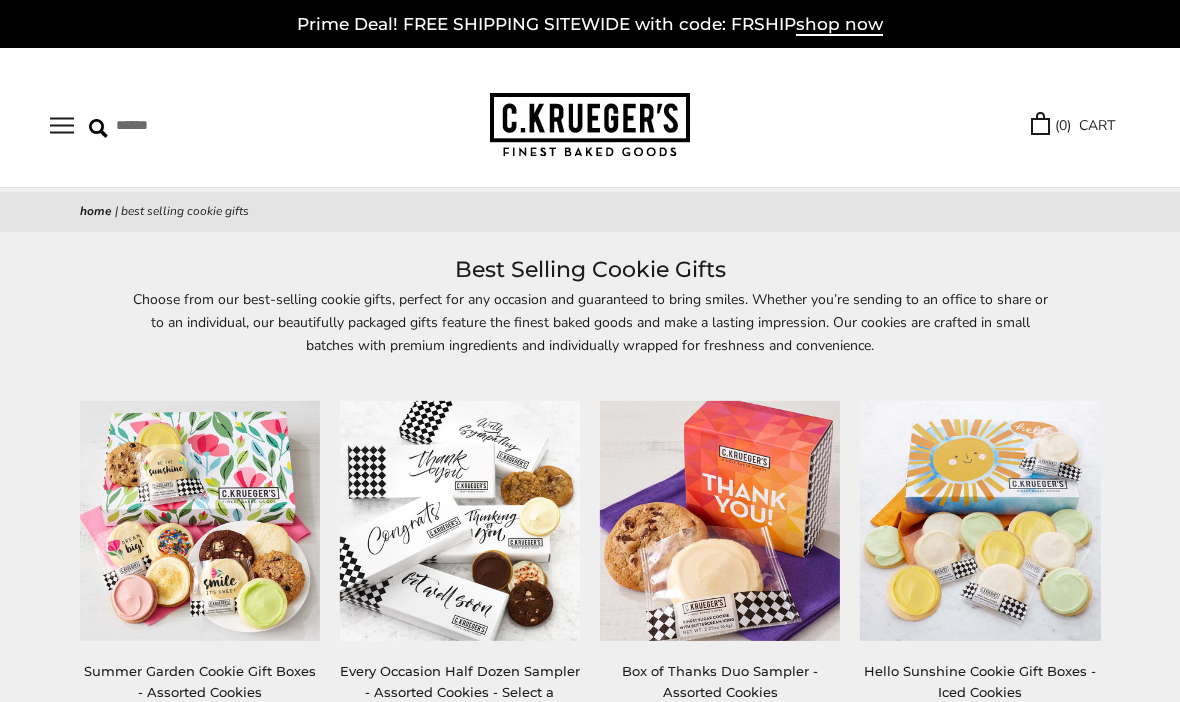 click at bounding box center [200, 125] 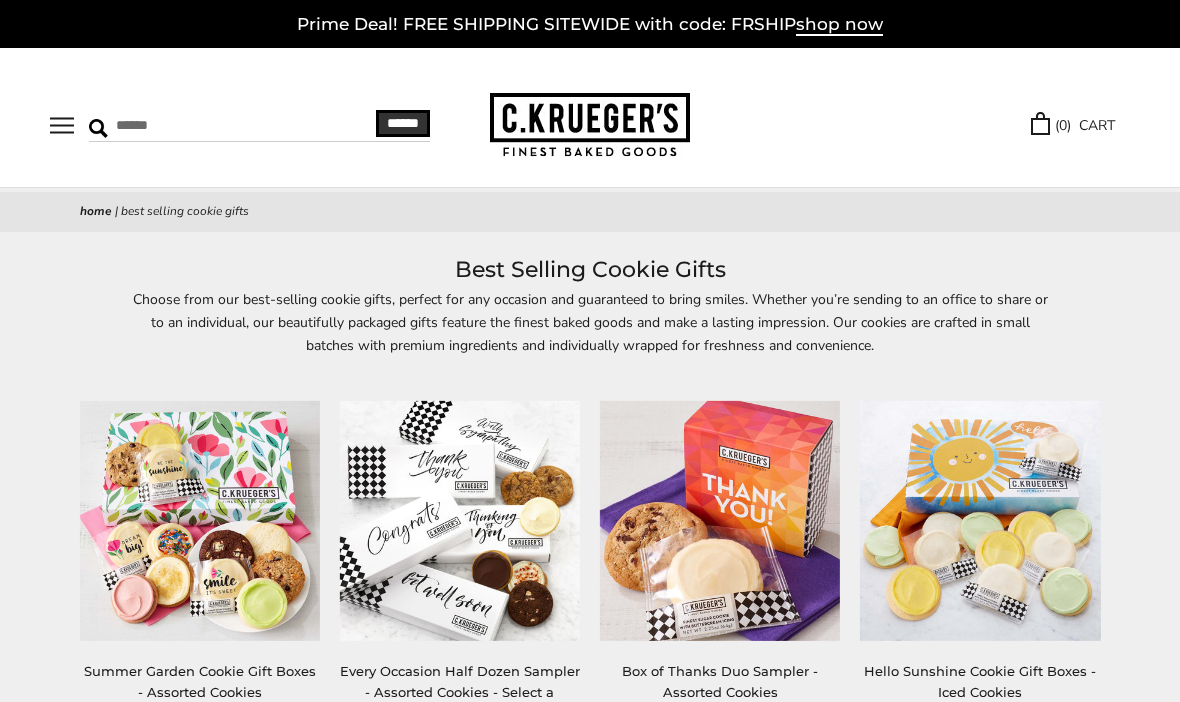 click at bounding box center [62, 125] 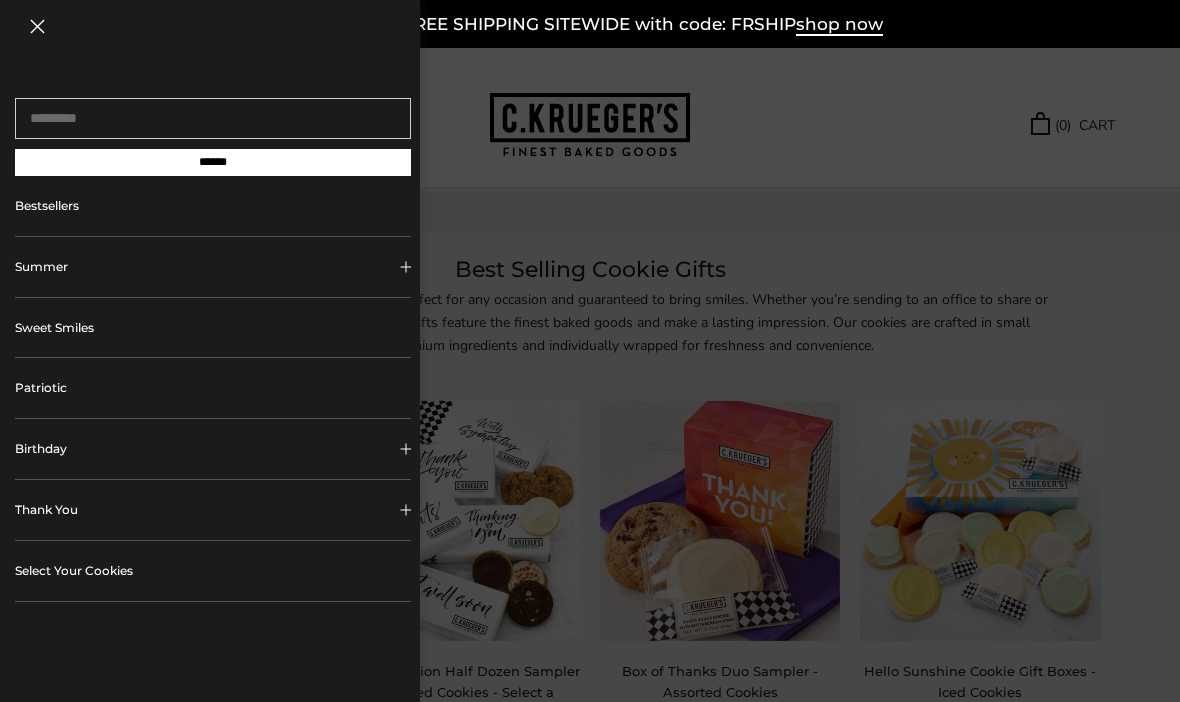 click on "Select Your Cookies" at bounding box center [213, 571] 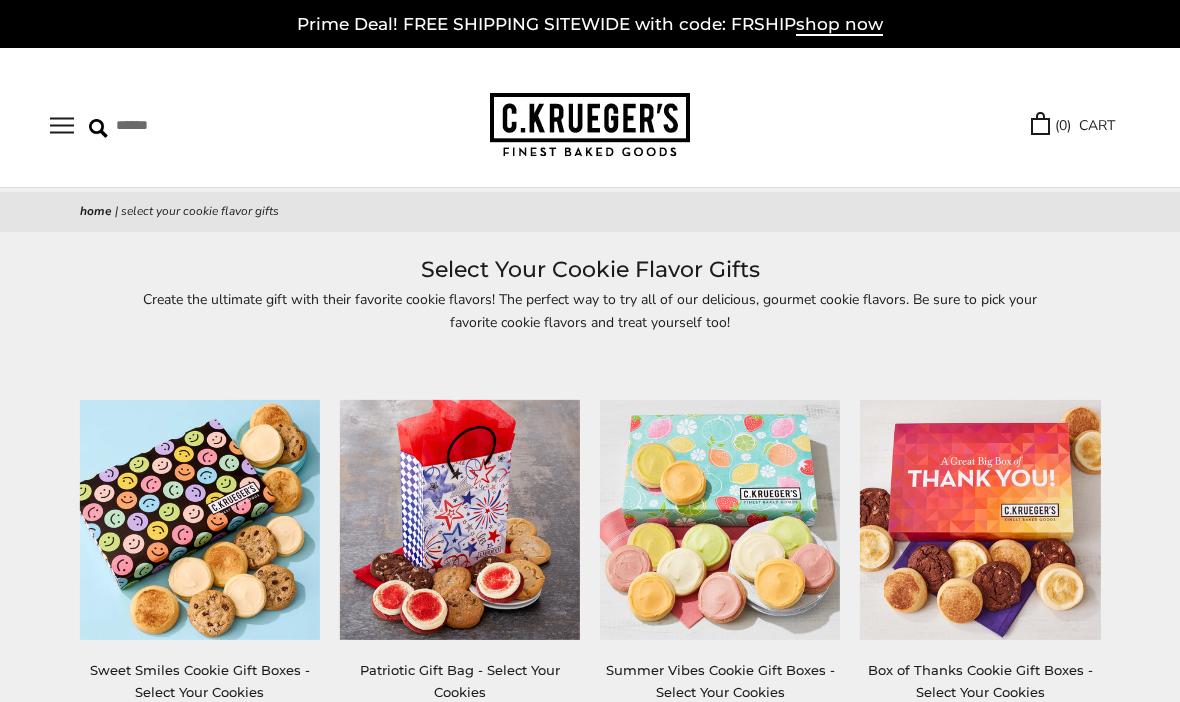 scroll, scrollTop: 0, scrollLeft: 0, axis: both 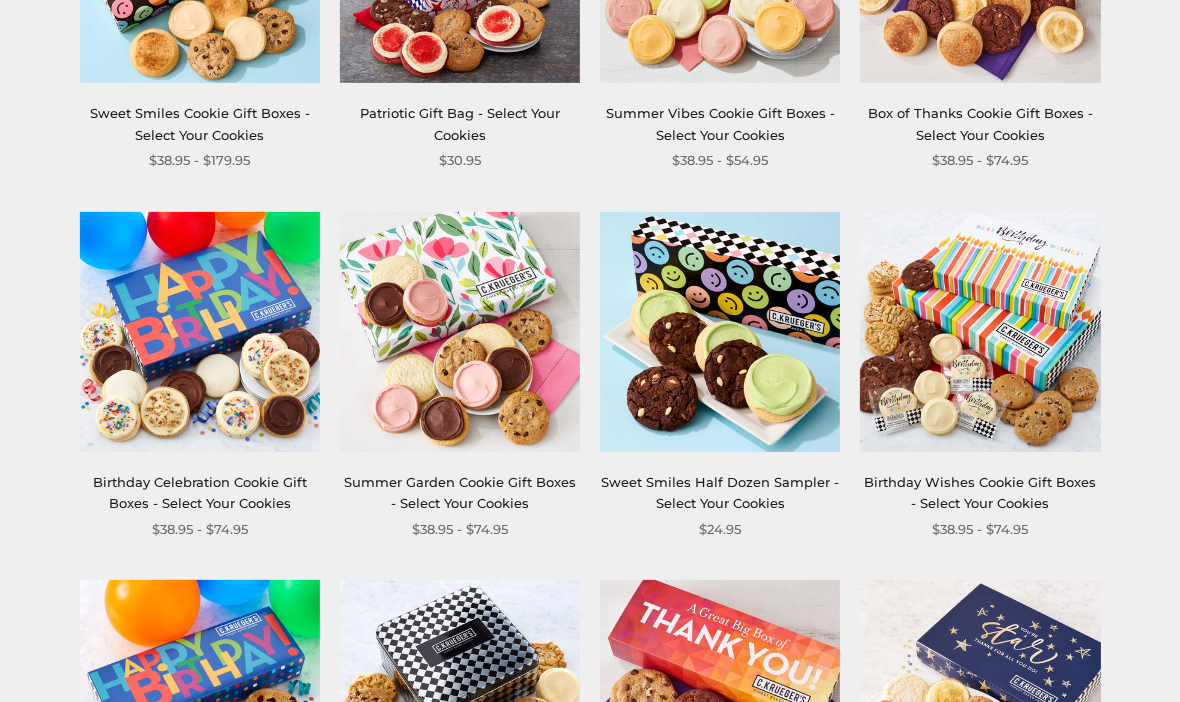 click on "Birthday Wishes Cookie Gift Boxes - Select Your Cookies" at bounding box center [980, 492] 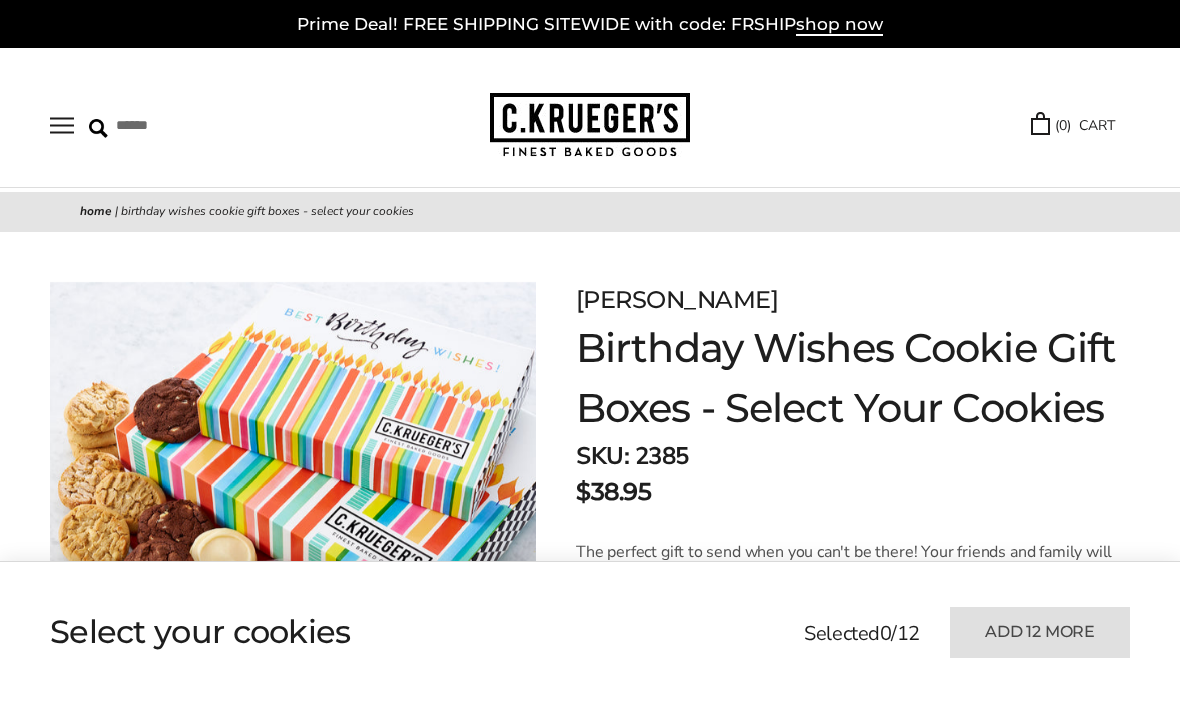 scroll, scrollTop: 0, scrollLeft: 0, axis: both 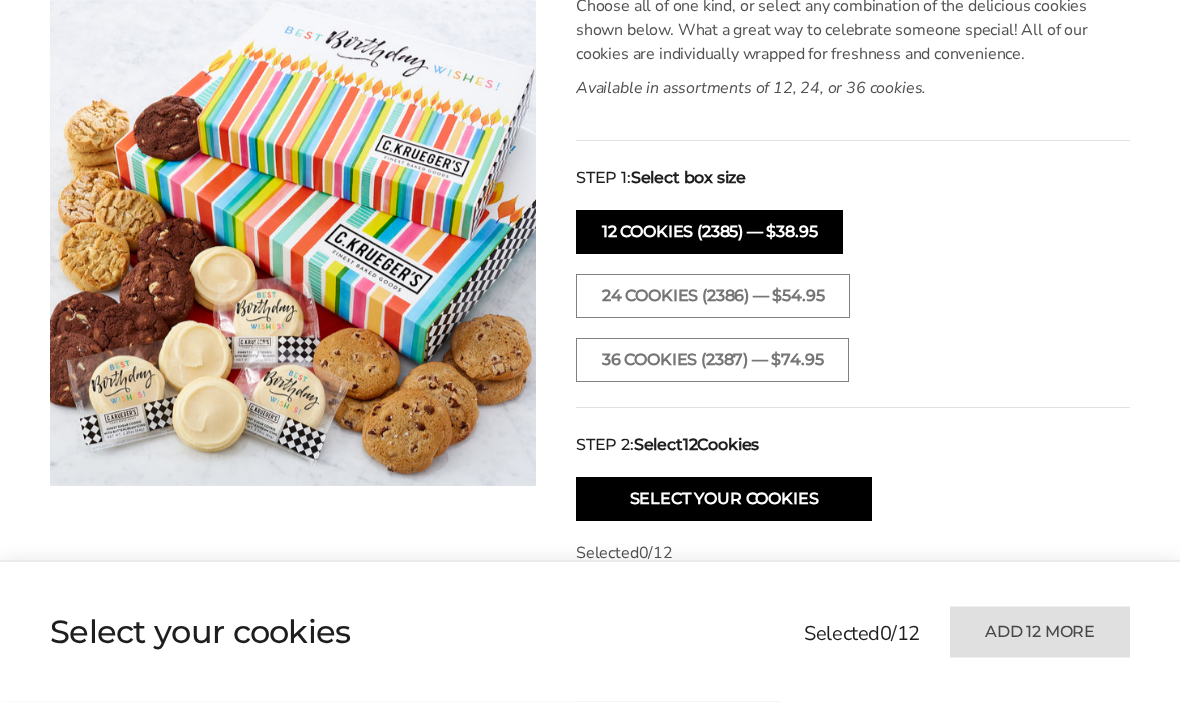 click on "Select Your Cookies" at bounding box center (724, 500) 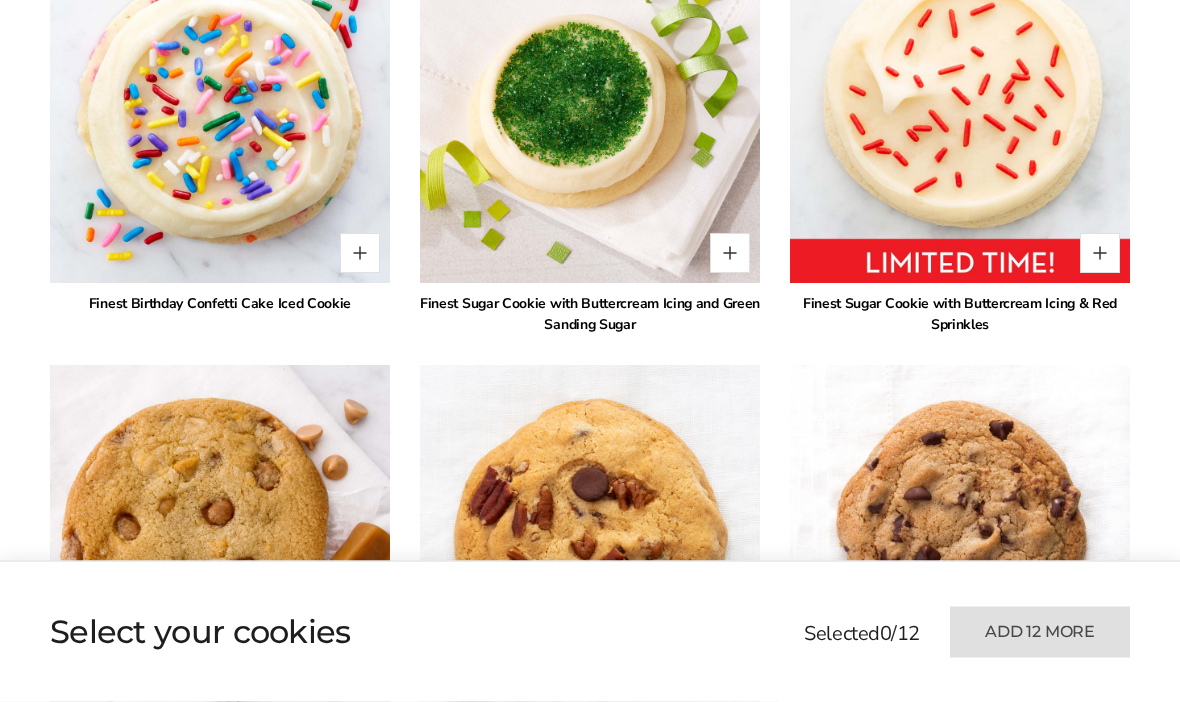 scroll, scrollTop: 2804, scrollLeft: 0, axis: vertical 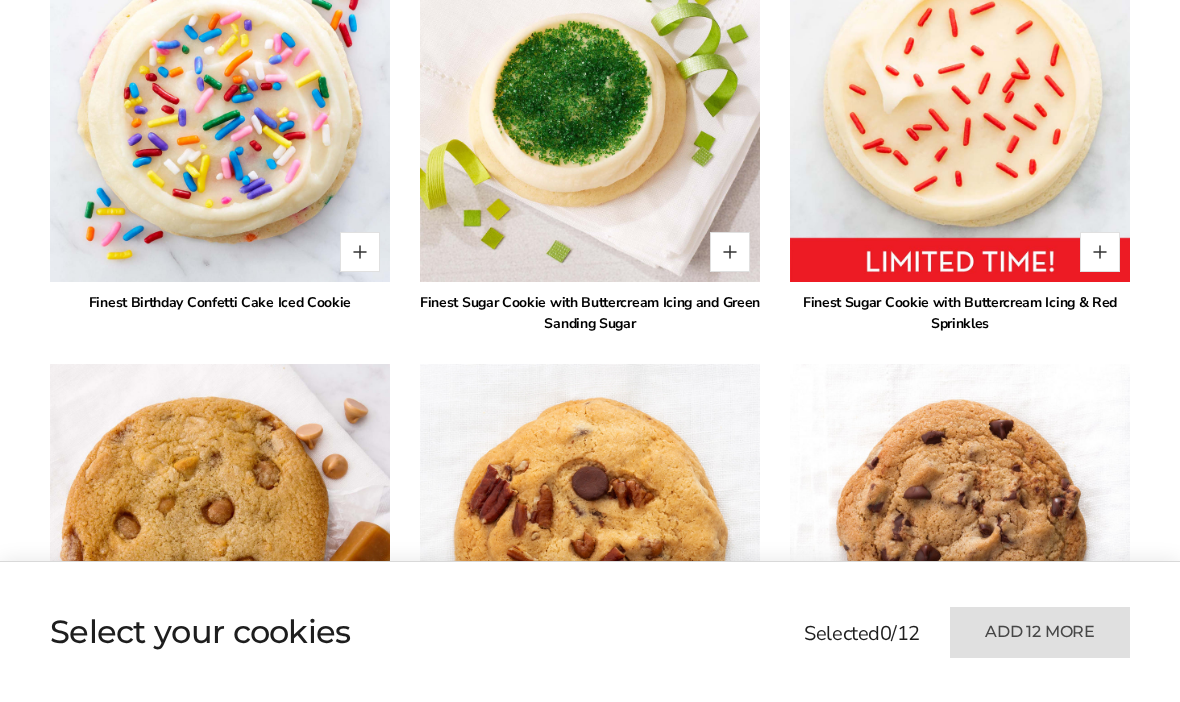 click at bounding box center [360, 252] 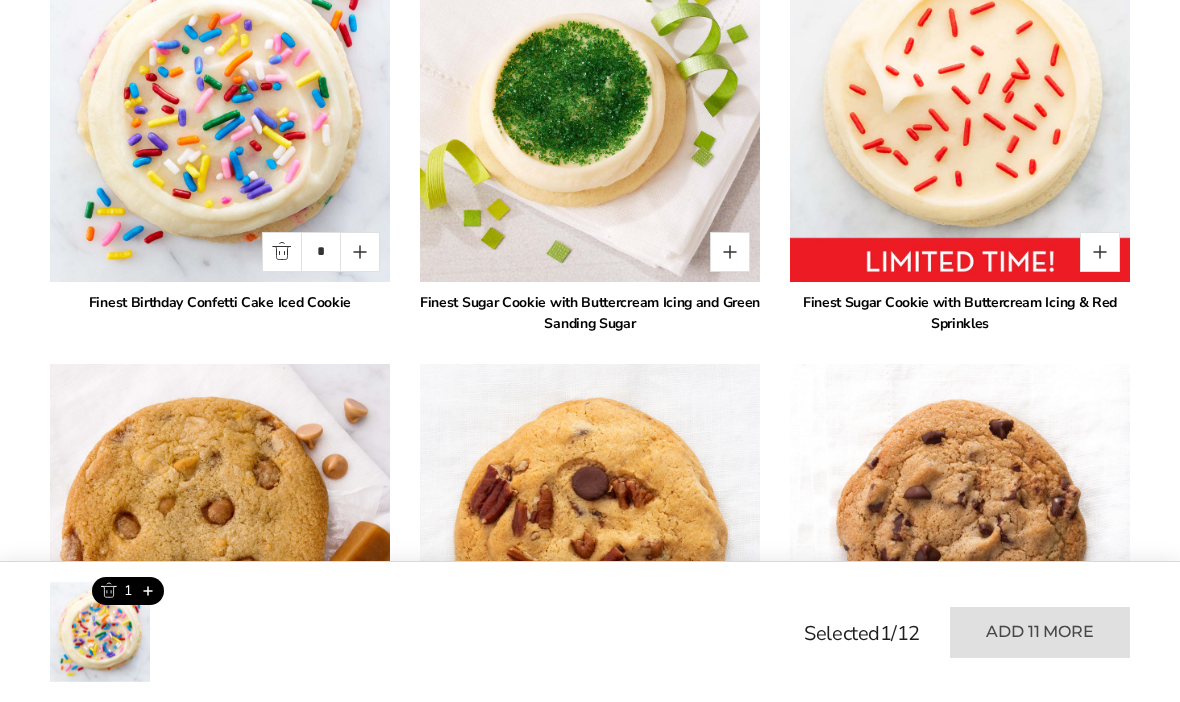click at bounding box center [360, 252] 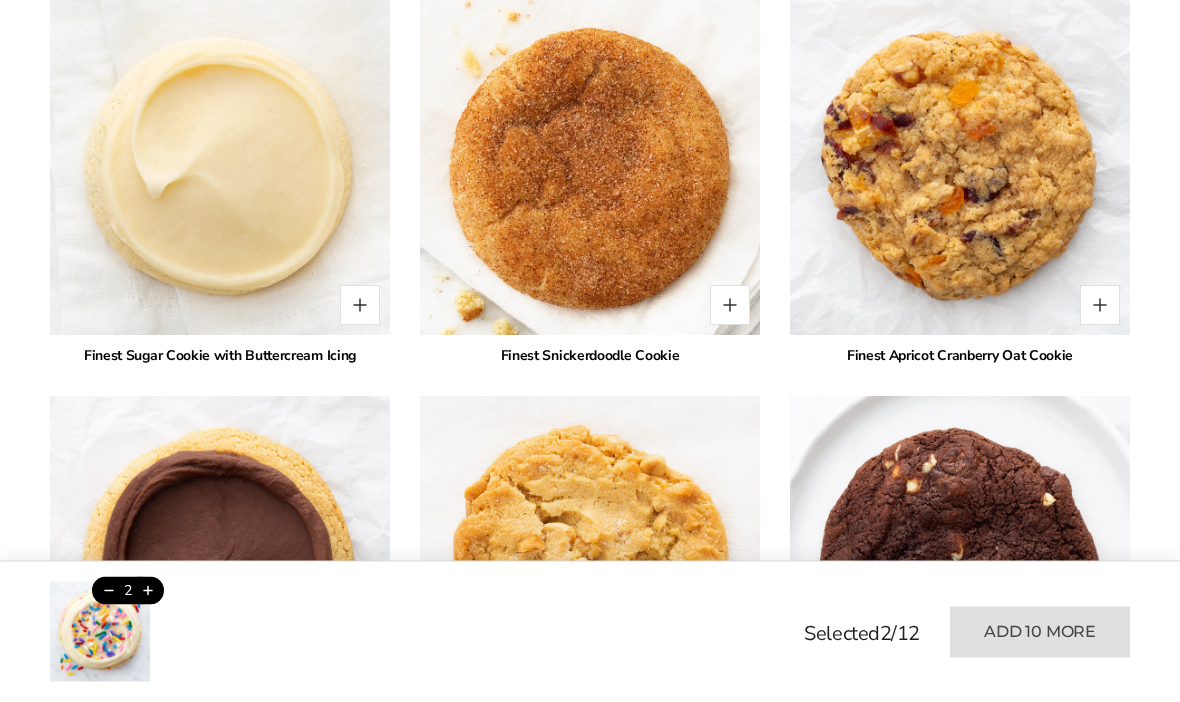 scroll, scrollTop: 3574, scrollLeft: 0, axis: vertical 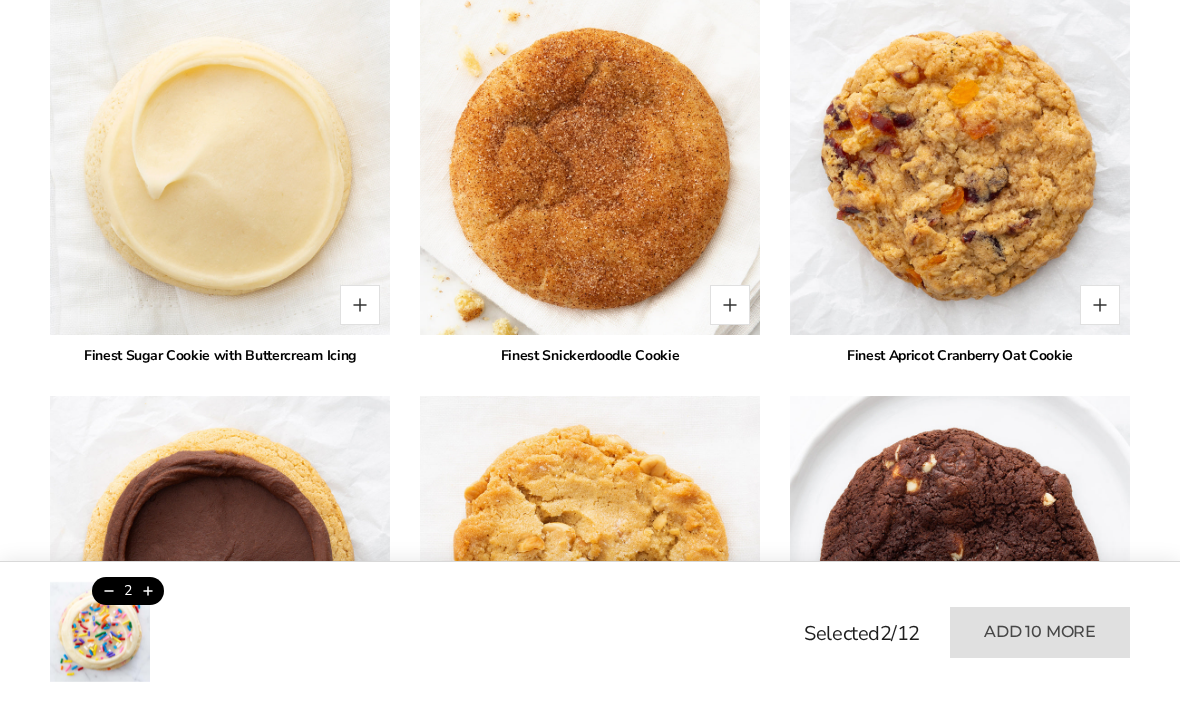 click at bounding box center [730, 305] 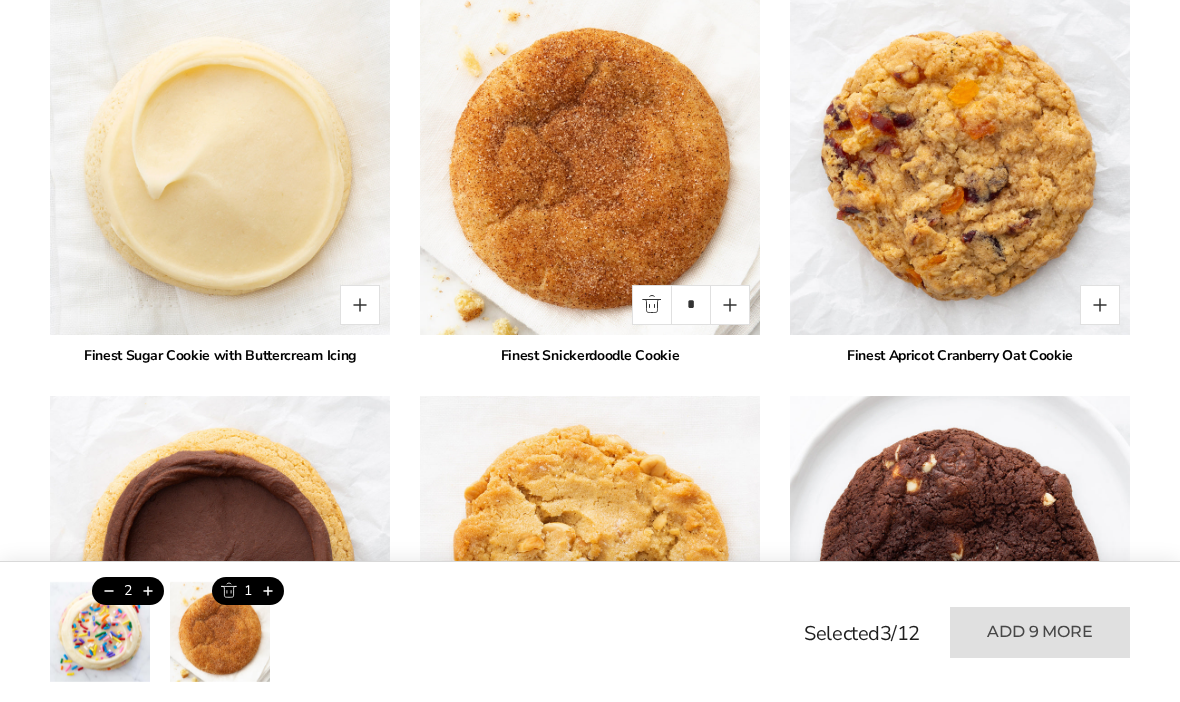 click at bounding box center [1100, 305] 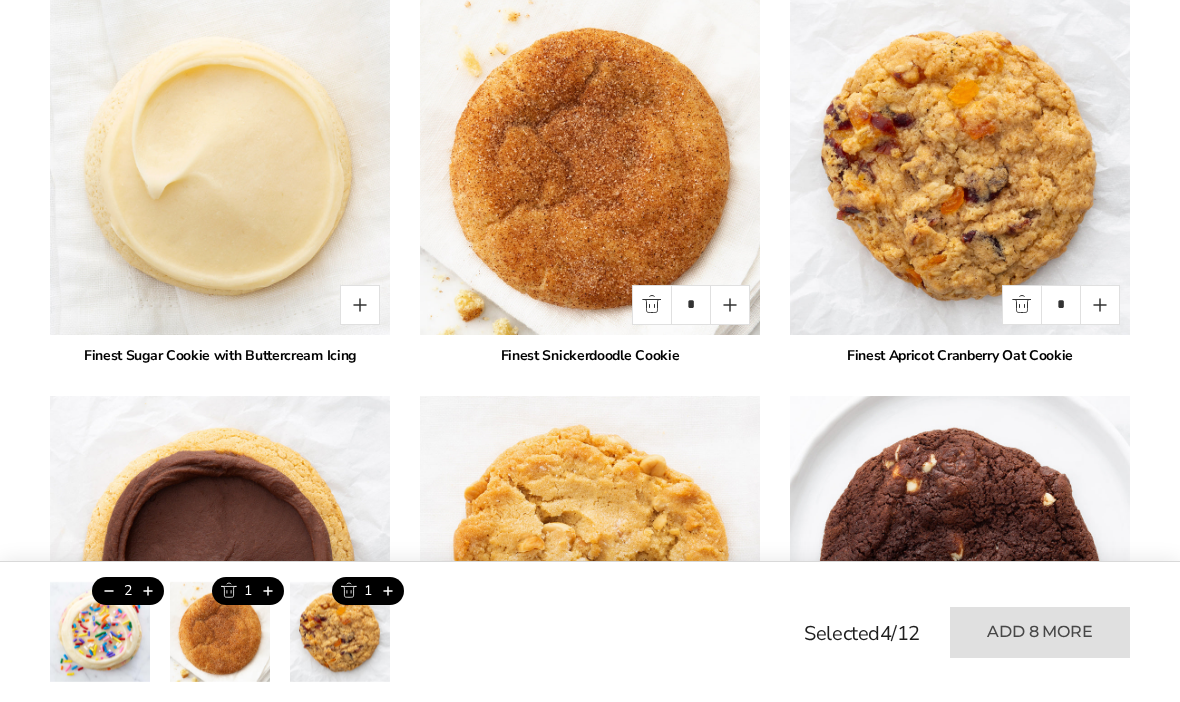 click at bounding box center (1100, 305) 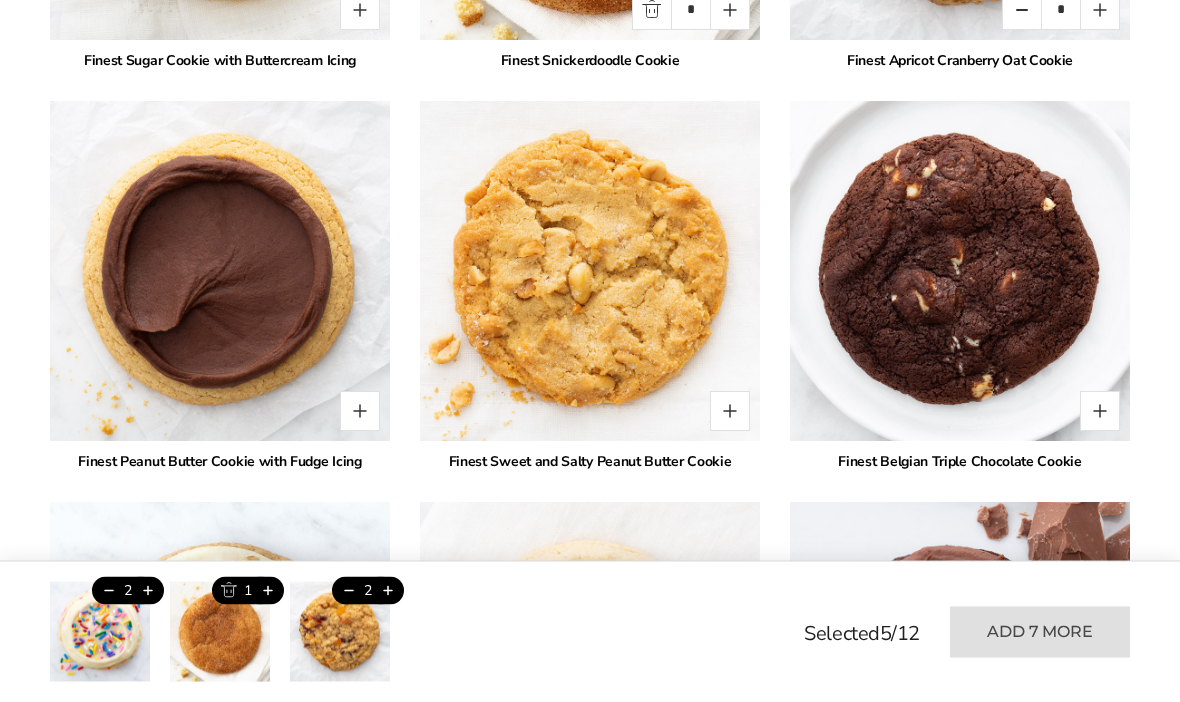 scroll, scrollTop: 3866, scrollLeft: 0, axis: vertical 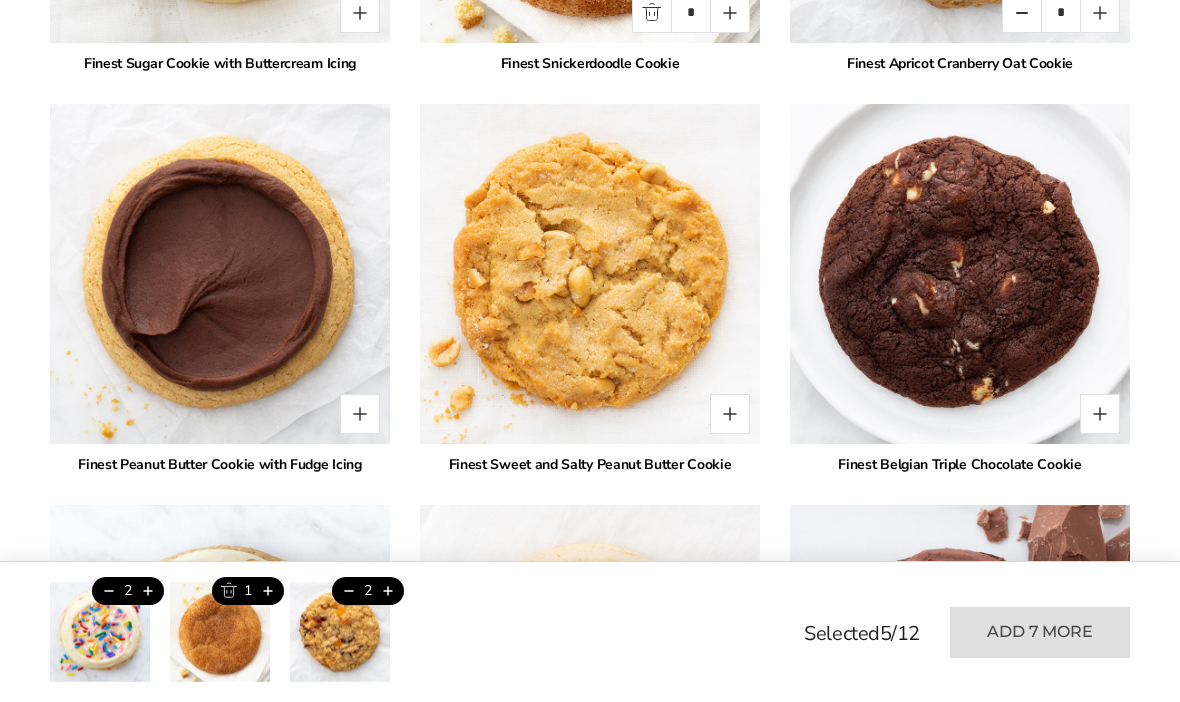 click at bounding box center [360, 414] 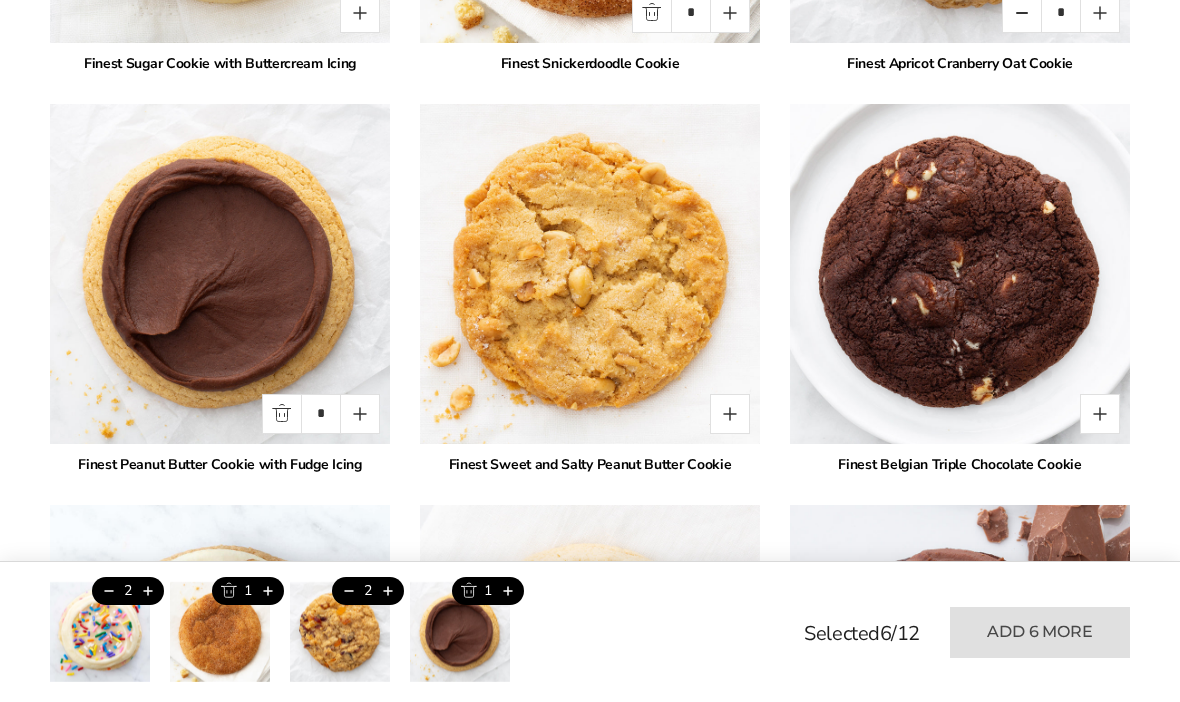 click at bounding box center [360, 414] 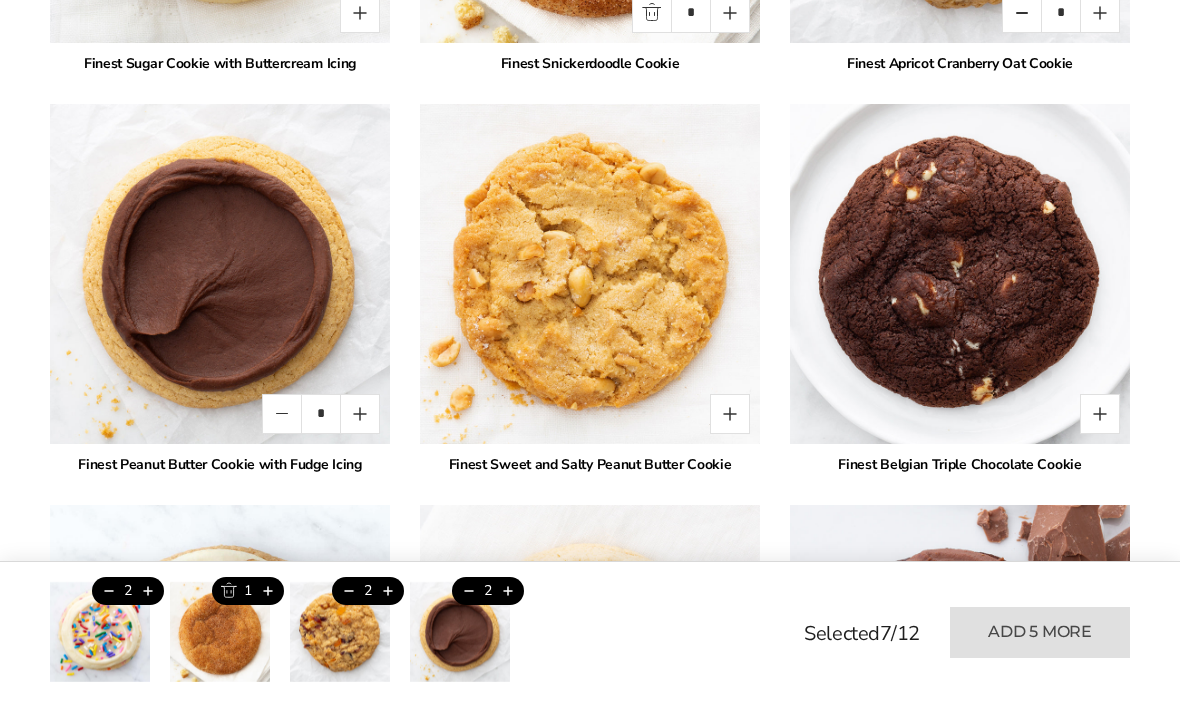 click at bounding box center [730, 414] 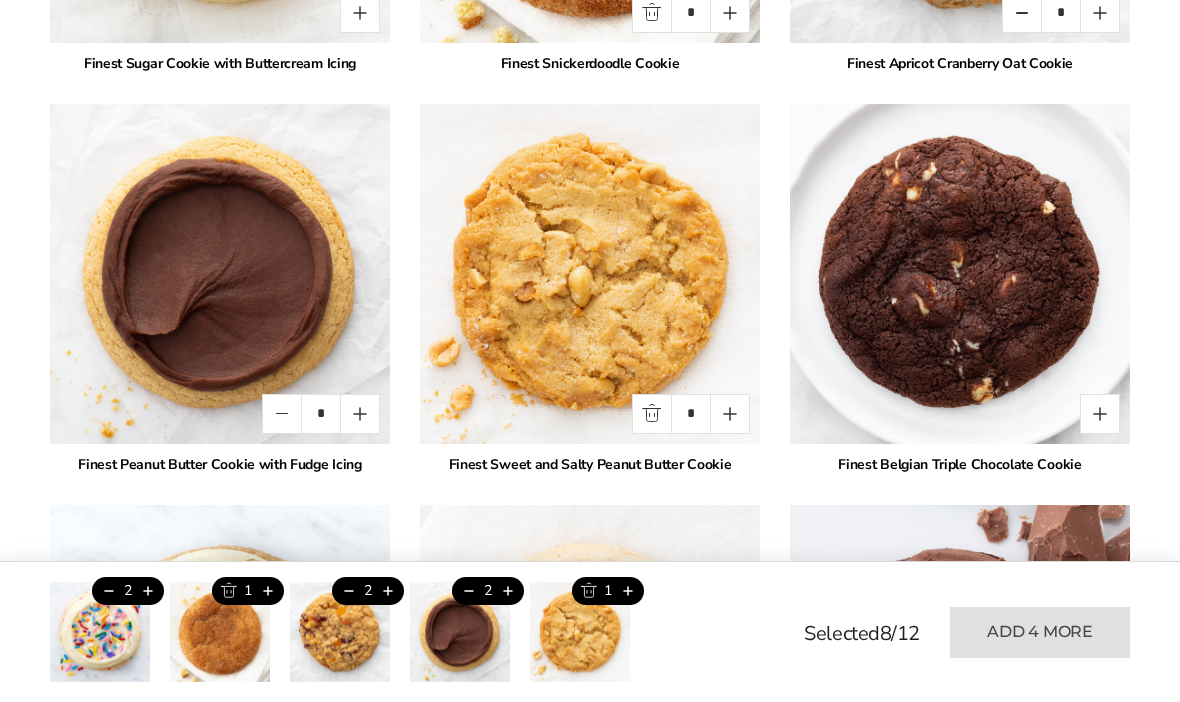 click at bounding box center [730, 414] 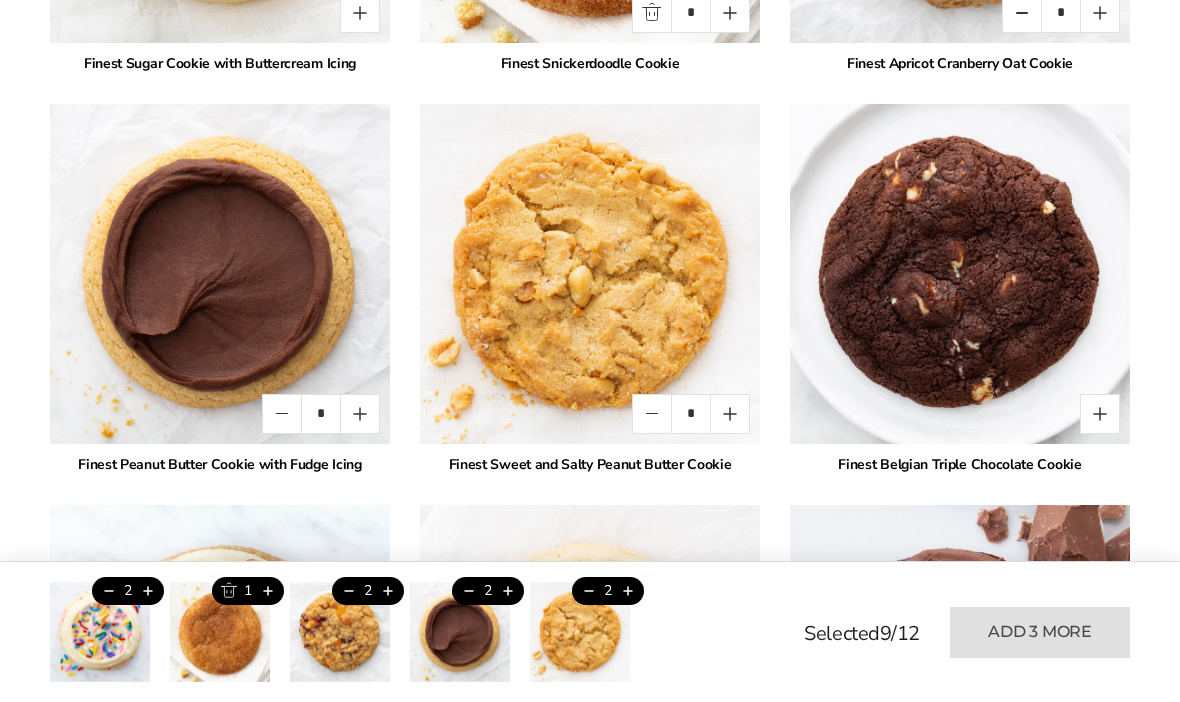 click at bounding box center [1100, 414] 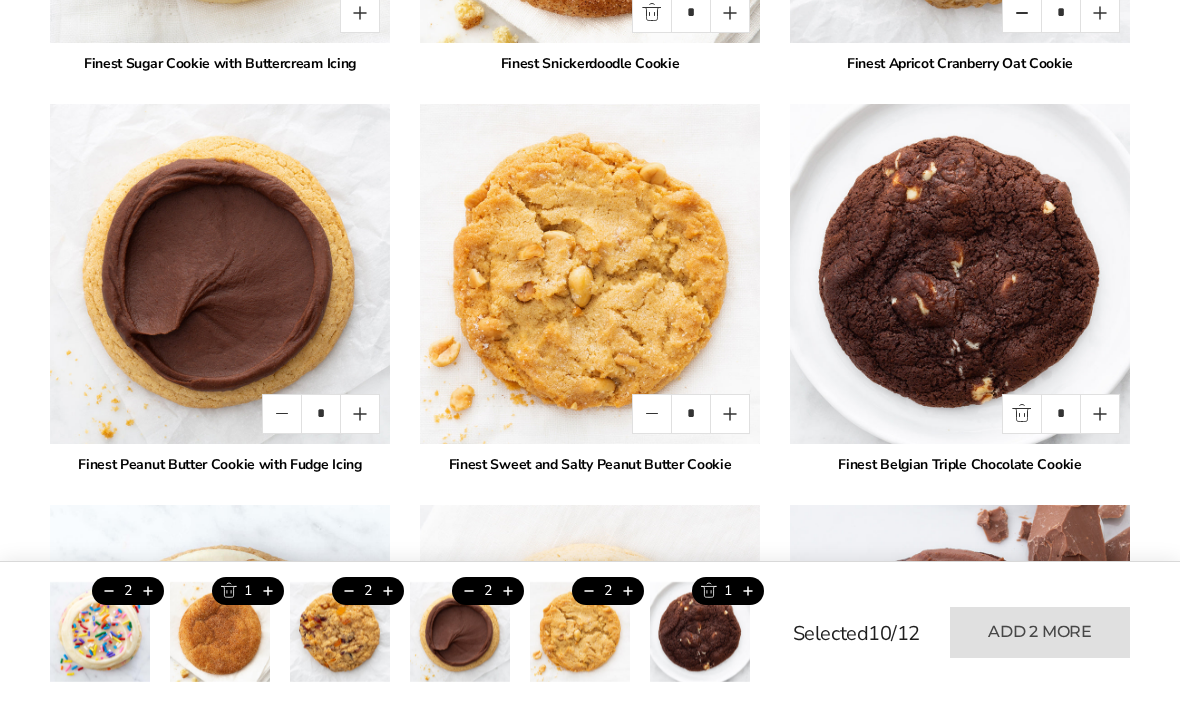 click at bounding box center [1100, 414] 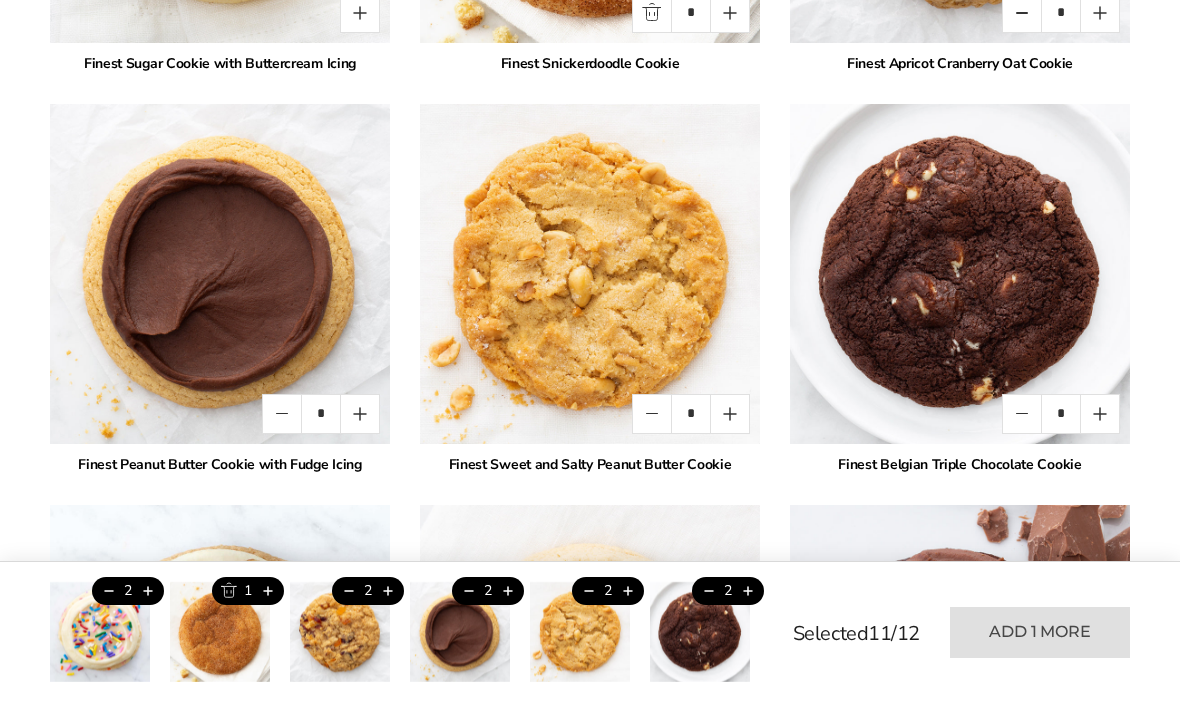 type on "*" 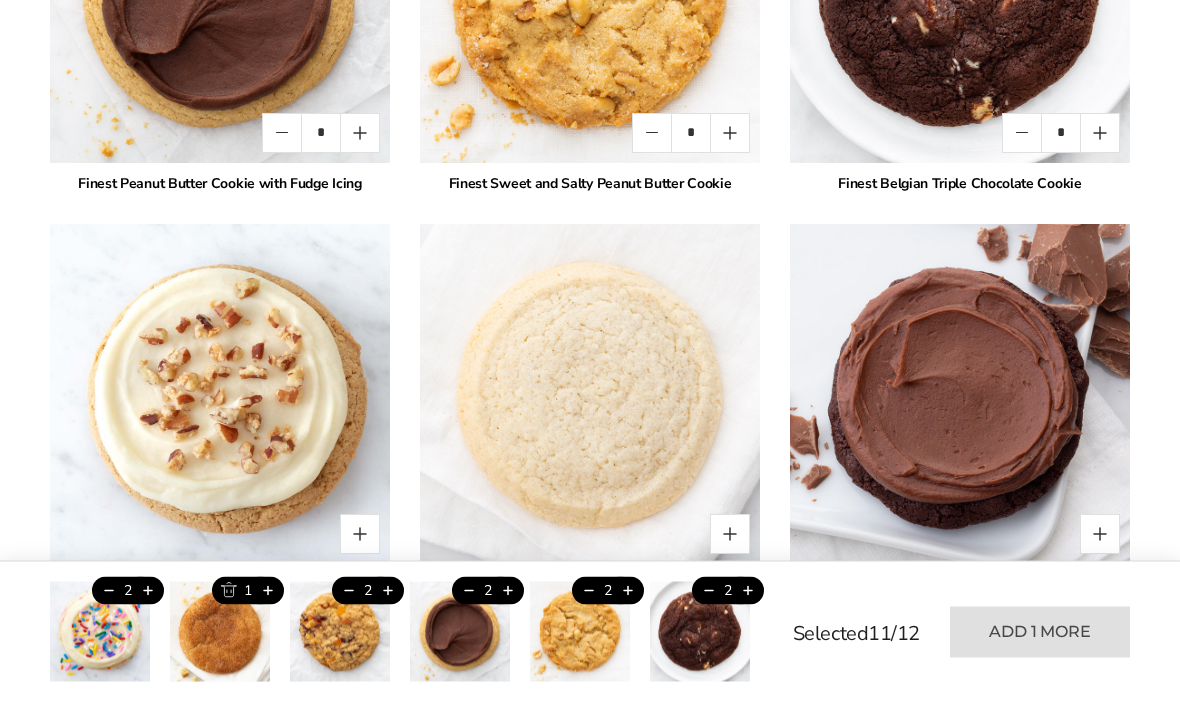 scroll, scrollTop: 4147, scrollLeft: 0, axis: vertical 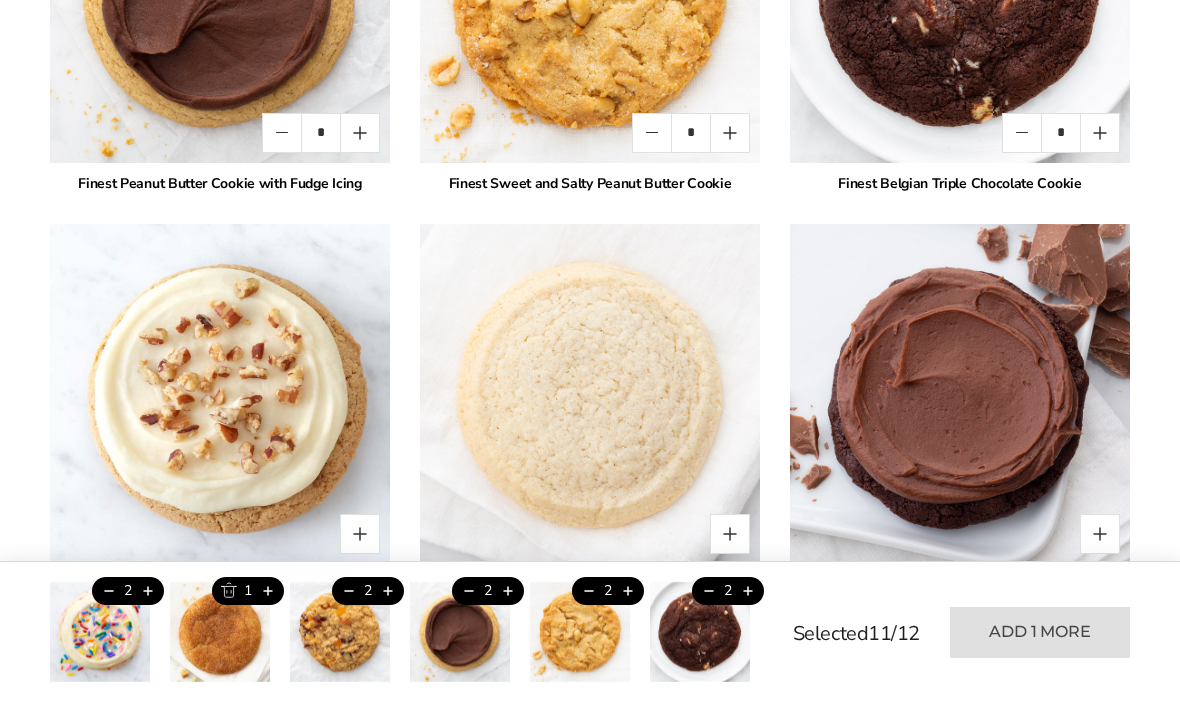 click at bounding box center [360, 534] 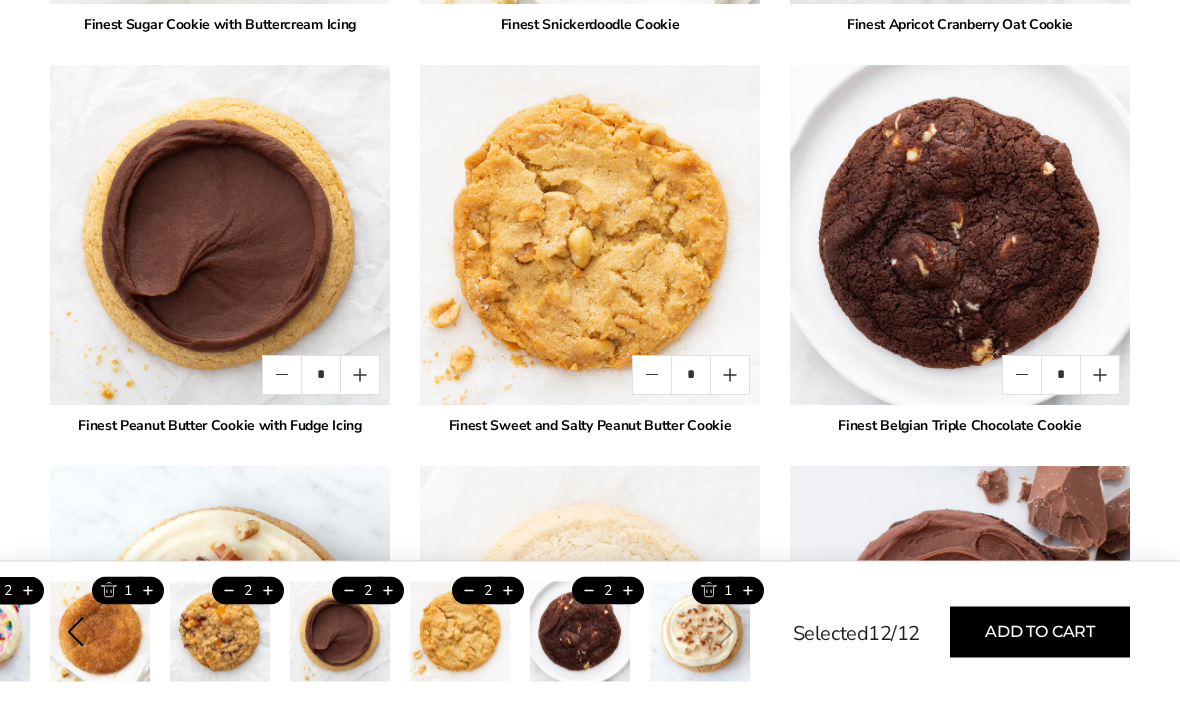 scroll, scrollTop: 3906, scrollLeft: 0, axis: vertical 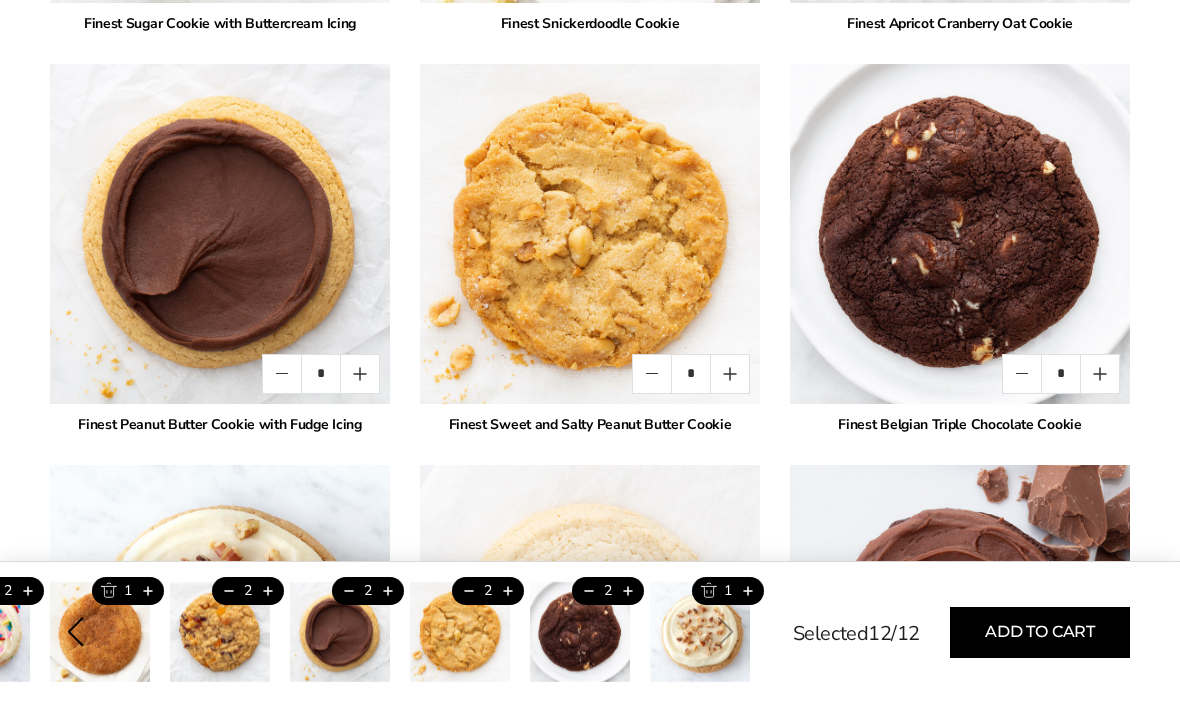 click at bounding box center (1022, 374) 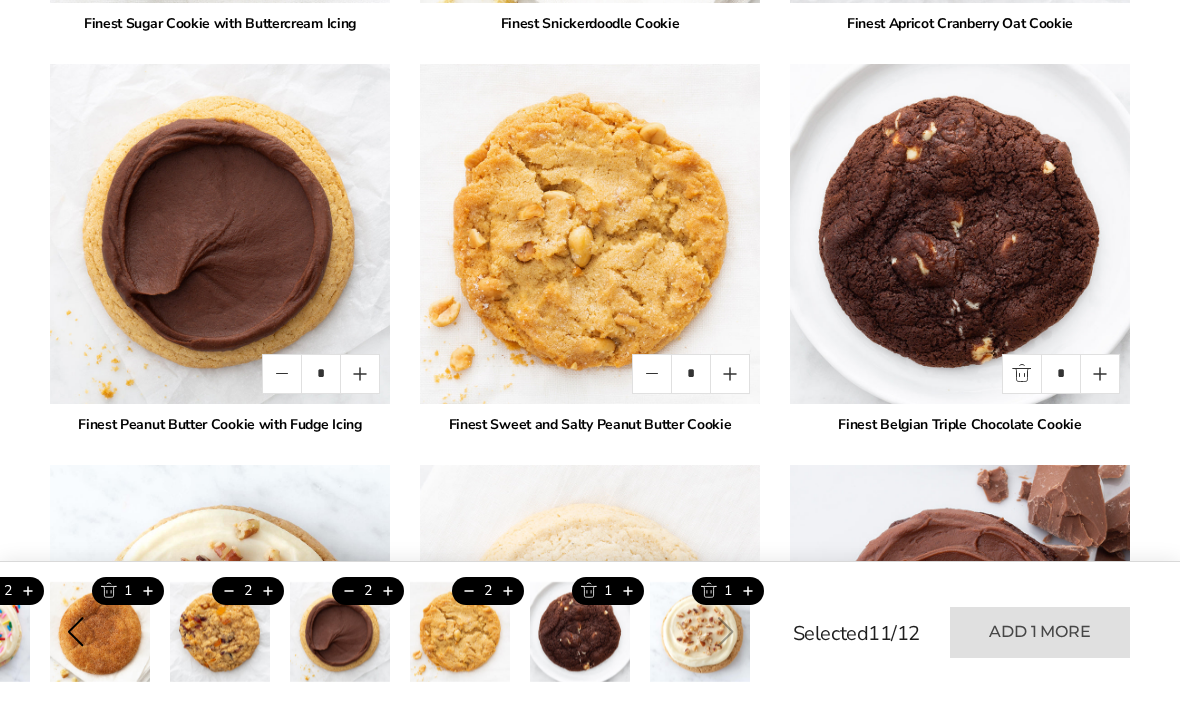 click at bounding box center [1022, 374] 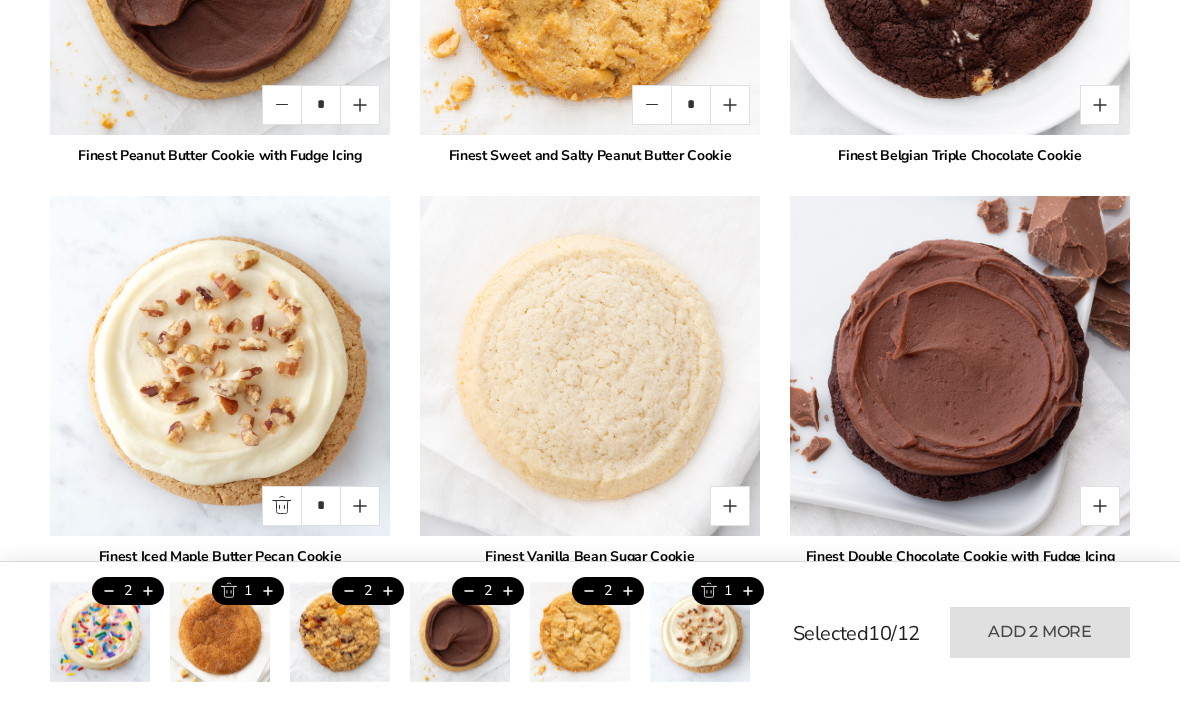 scroll, scrollTop: 4181, scrollLeft: 0, axis: vertical 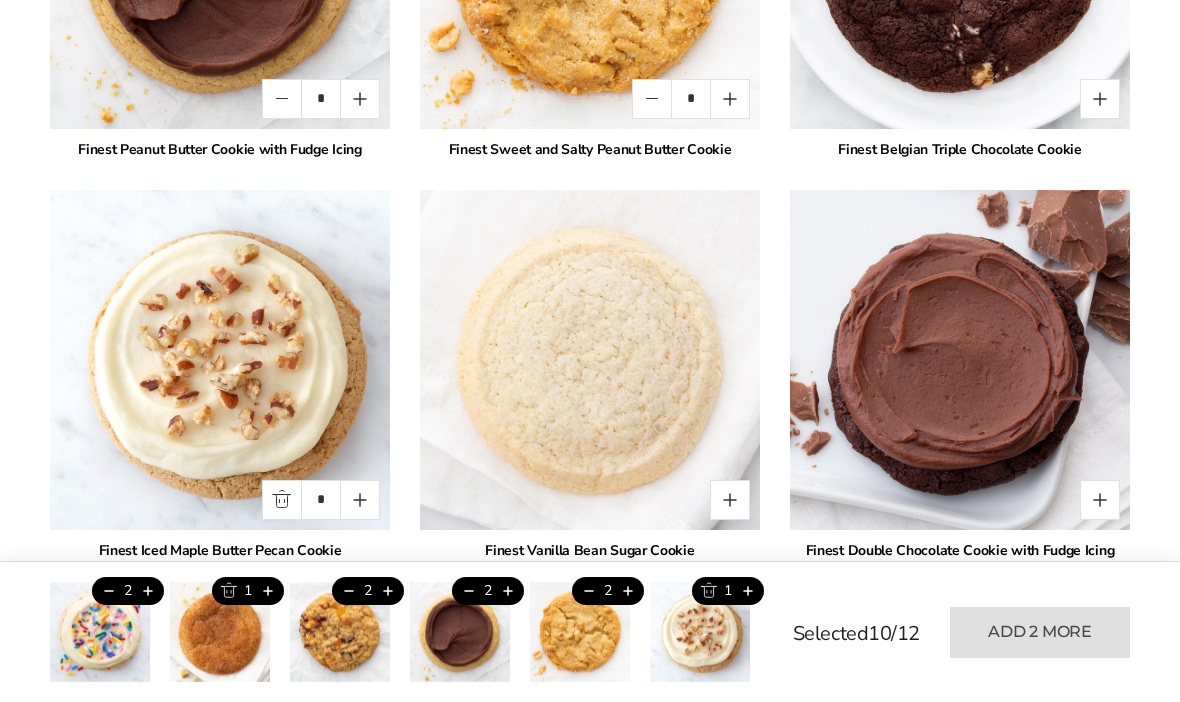 click at bounding box center (1100, 500) 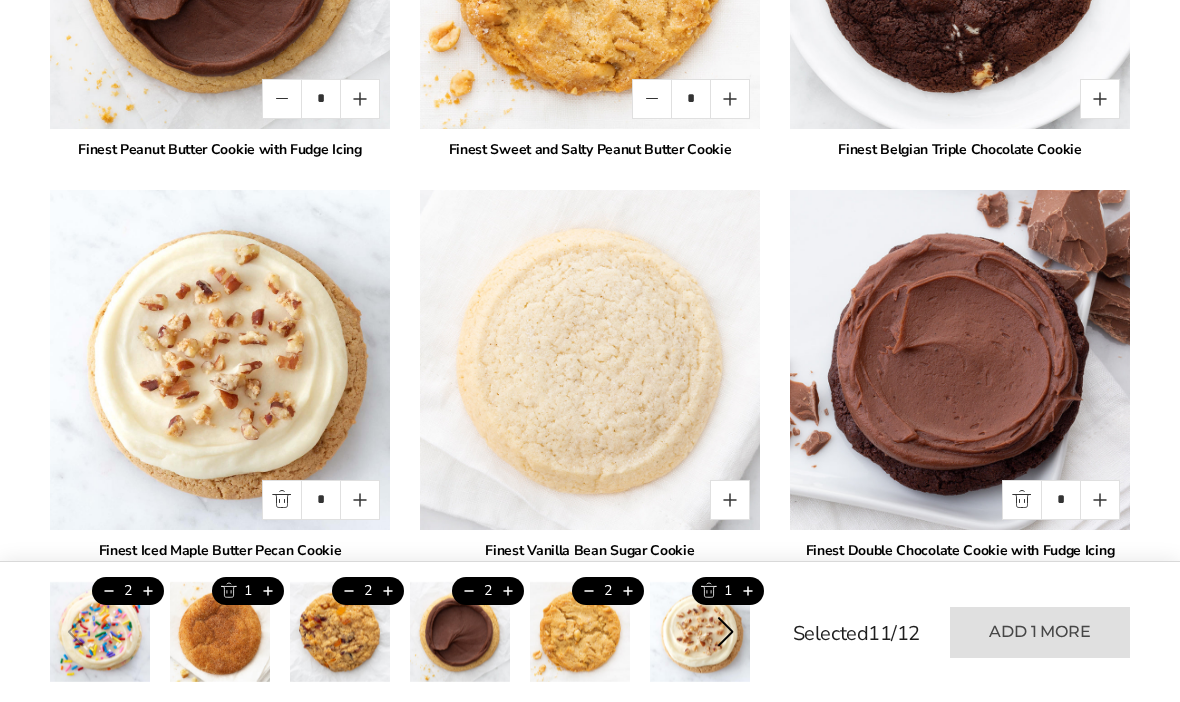 click at bounding box center [1100, 500] 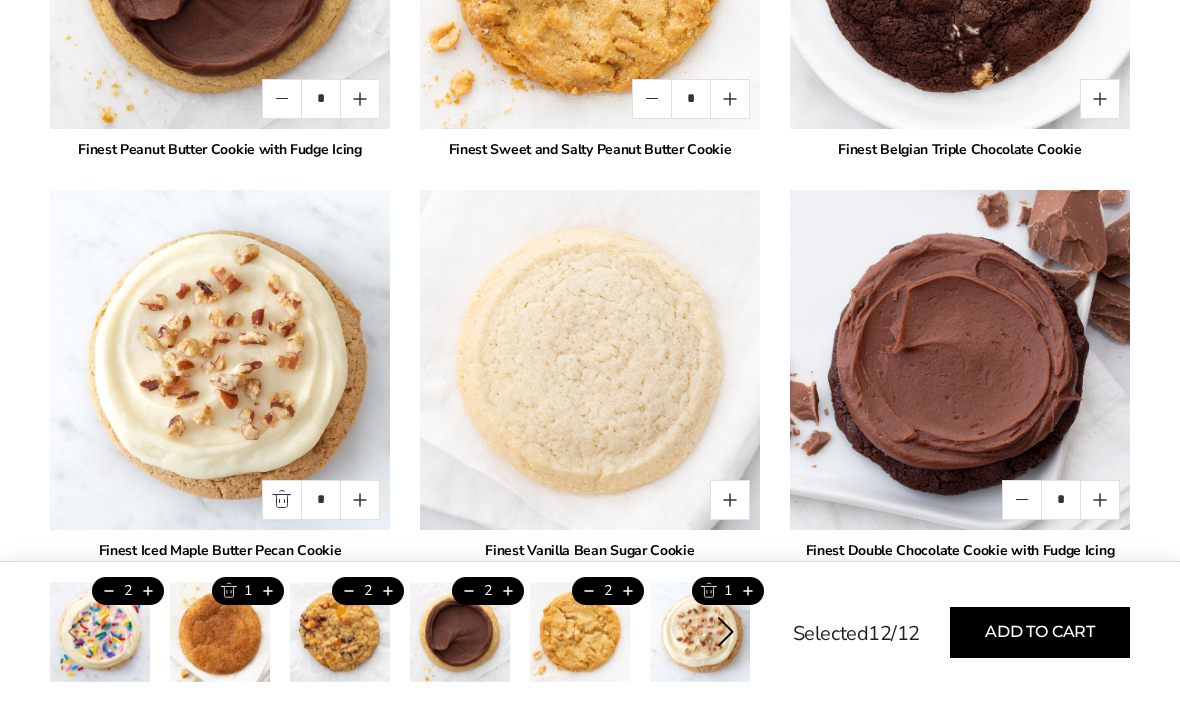 click at bounding box center (267, 591) 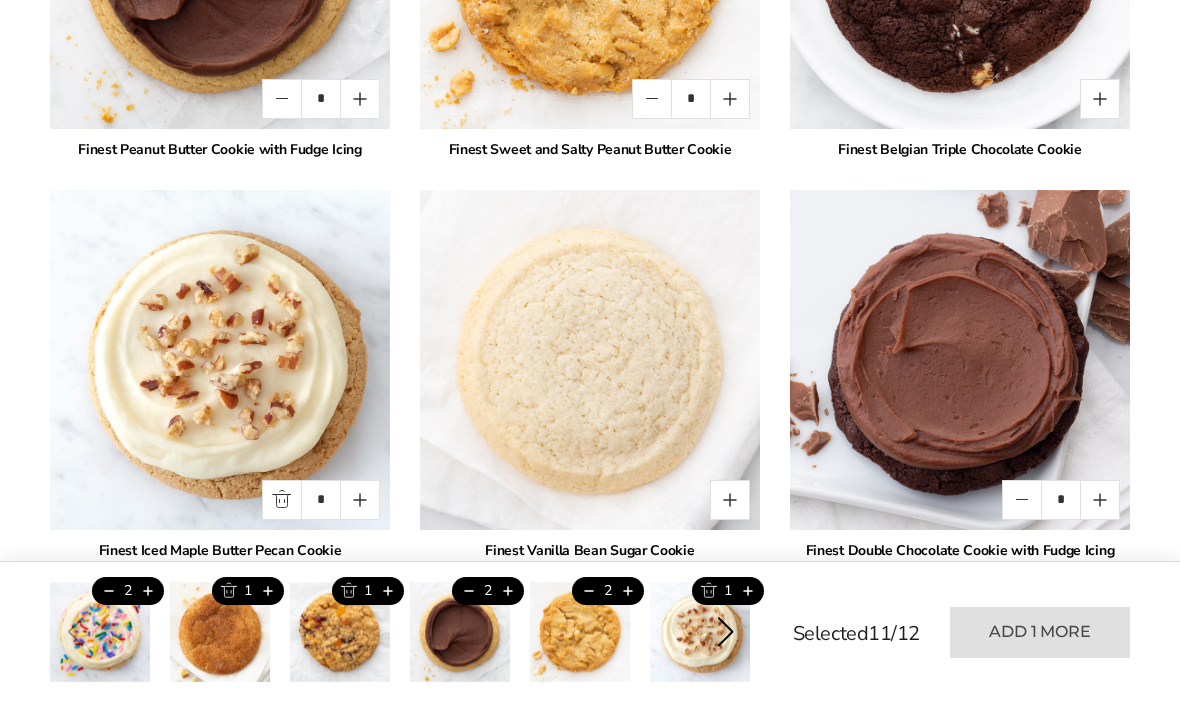 click at bounding box center [228, 591] 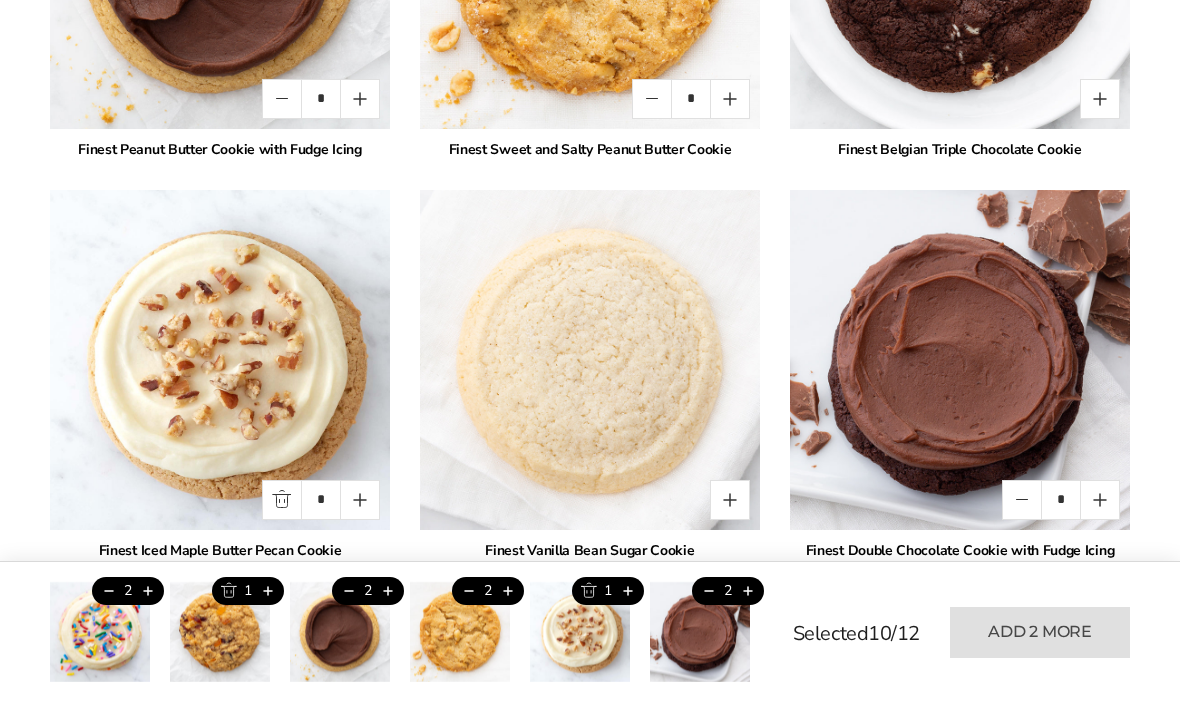 type on "*" 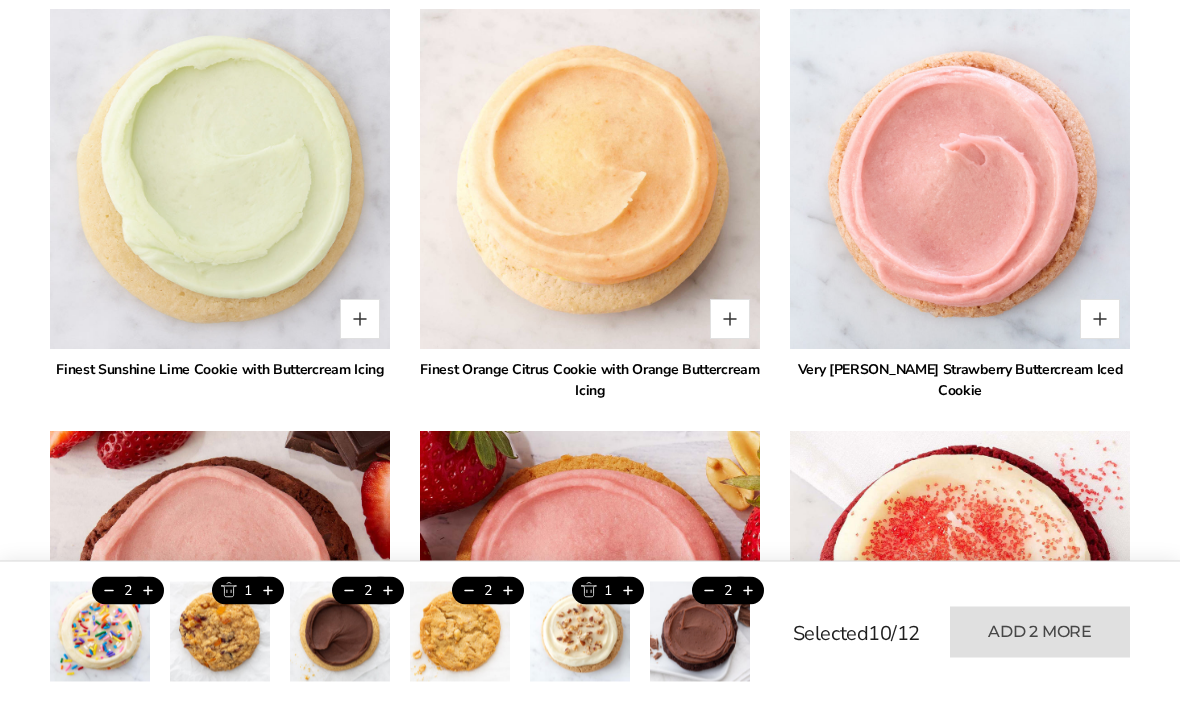 scroll, scrollTop: 1890, scrollLeft: 0, axis: vertical 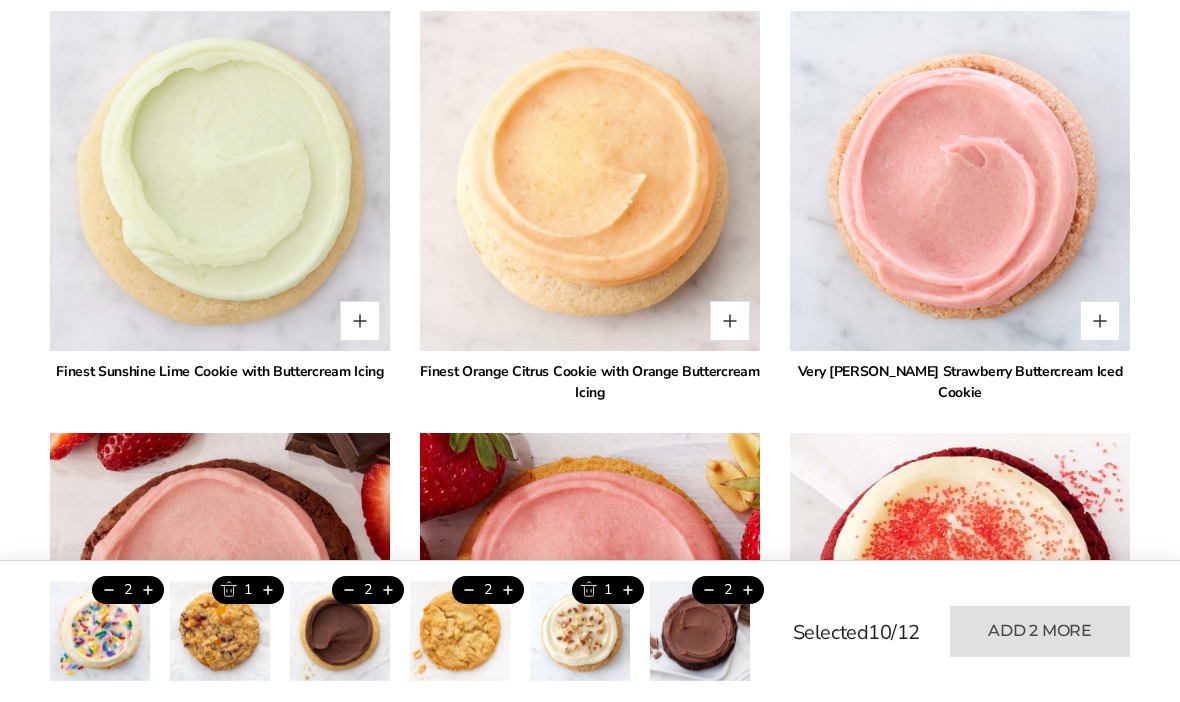 click at bounding box center (360, 322) 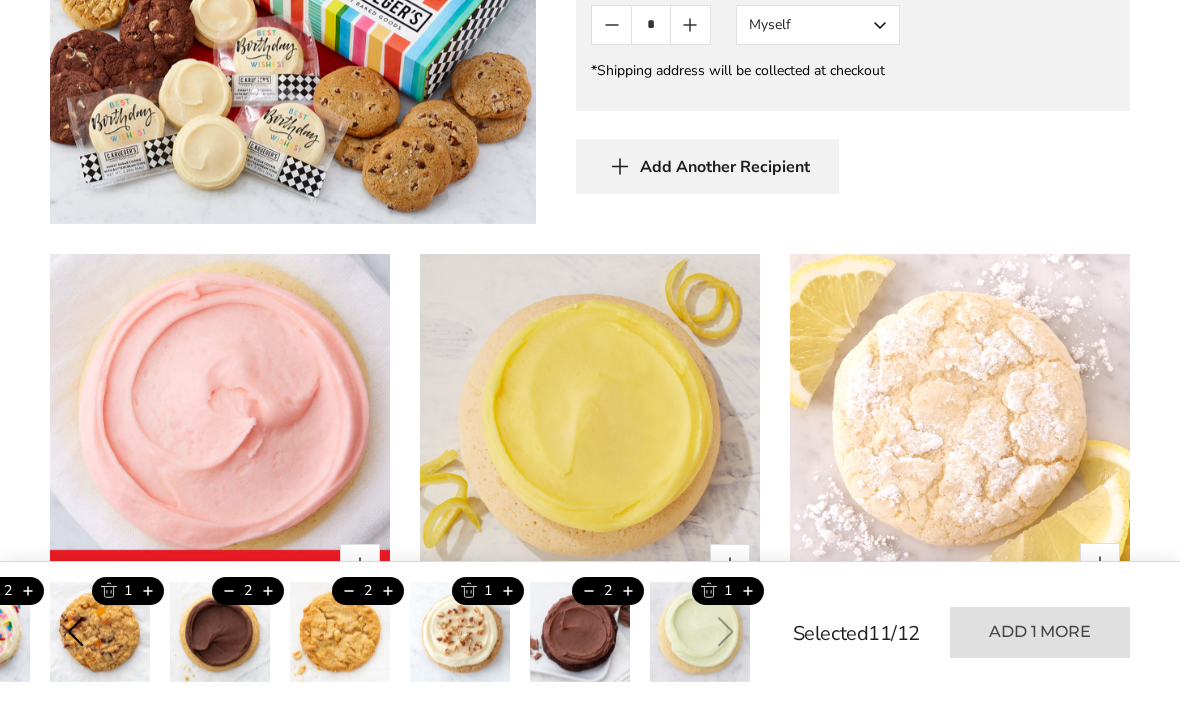 scroll, scrollTop: 1255, scrollLeft: 0, axis: vertical 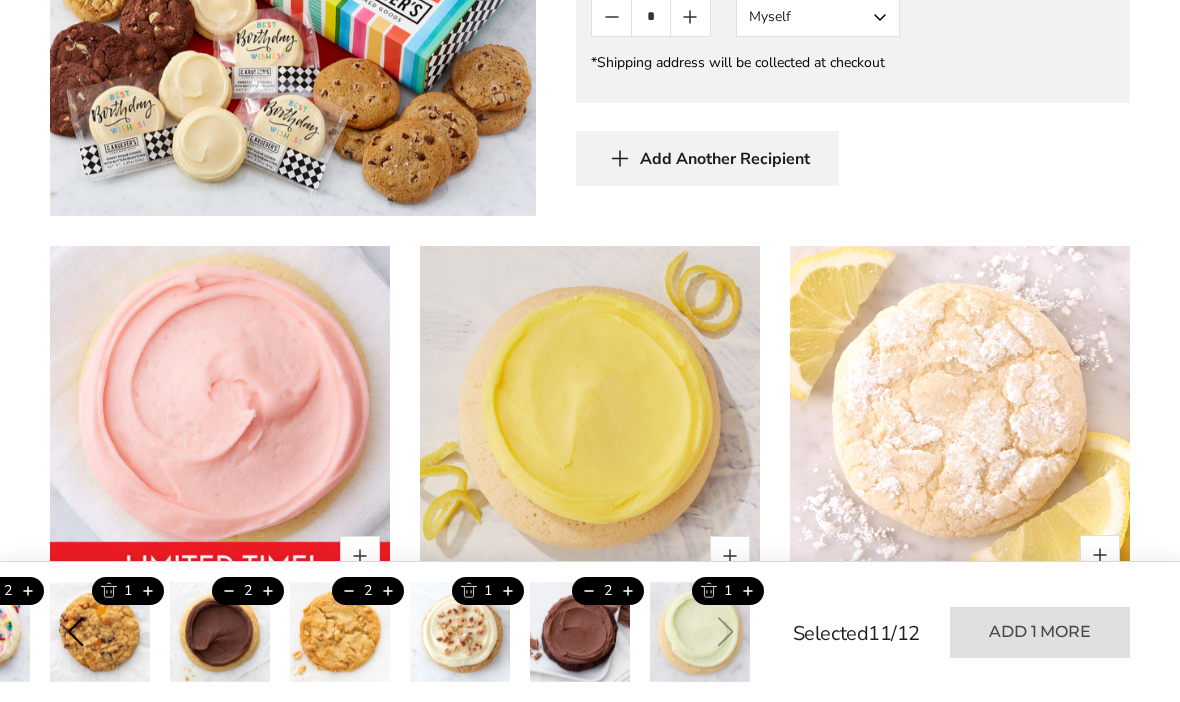 click at bounding box center [730, 556] 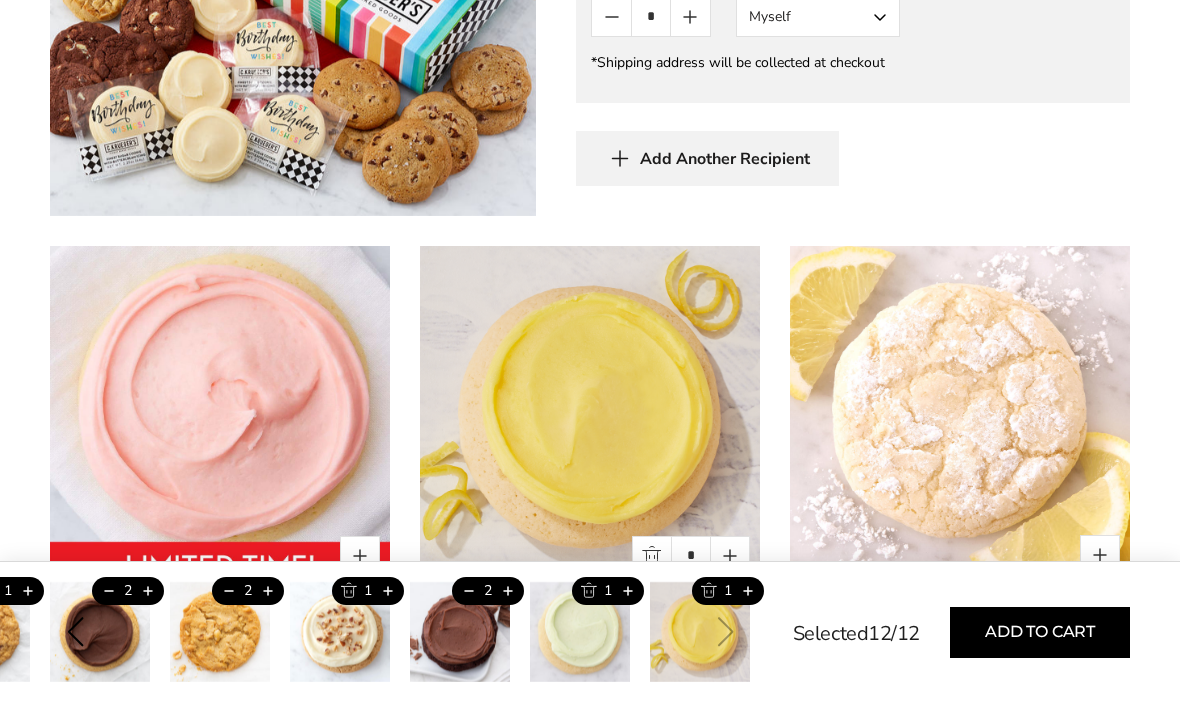 click on "Add to cart" at bounding box center [1040, 632] 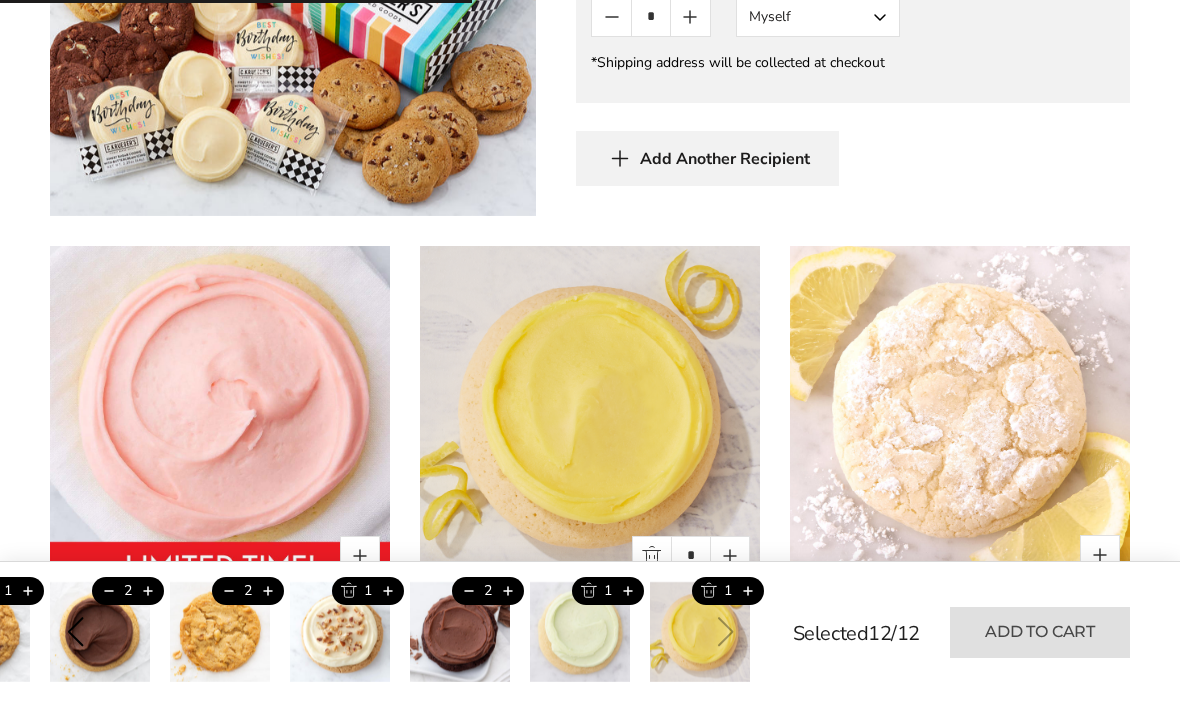 type on "*" 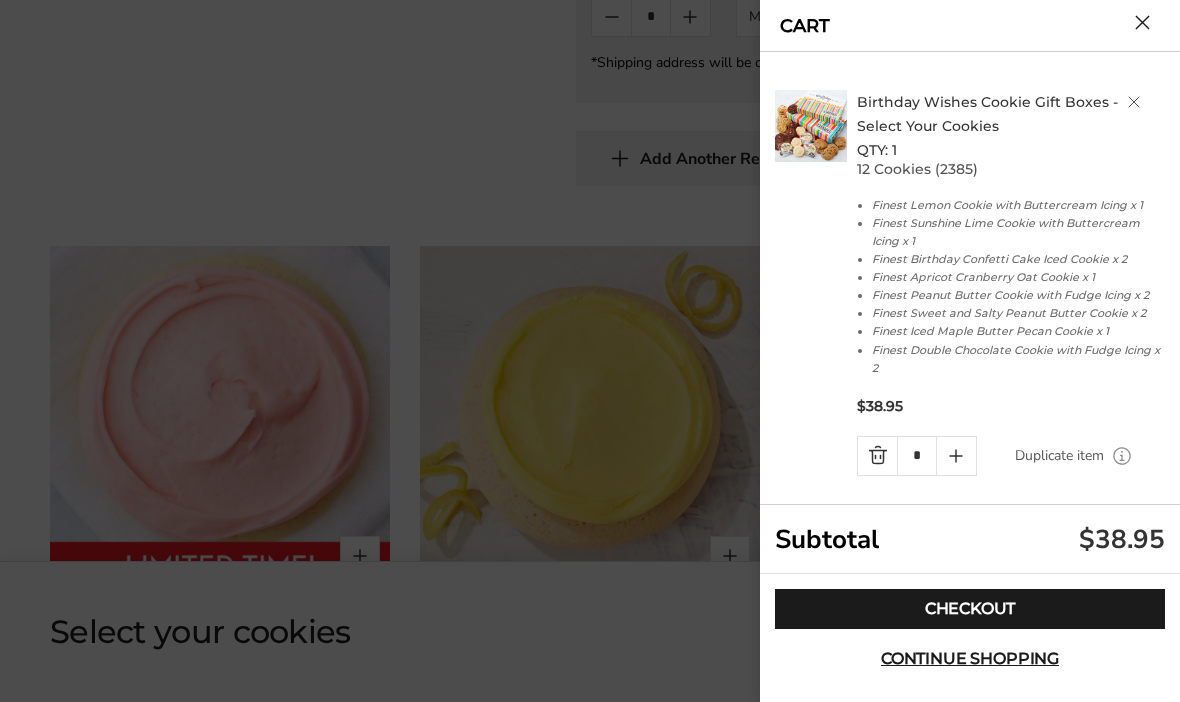 click on "Checkout" at bounding box center [970, 609] 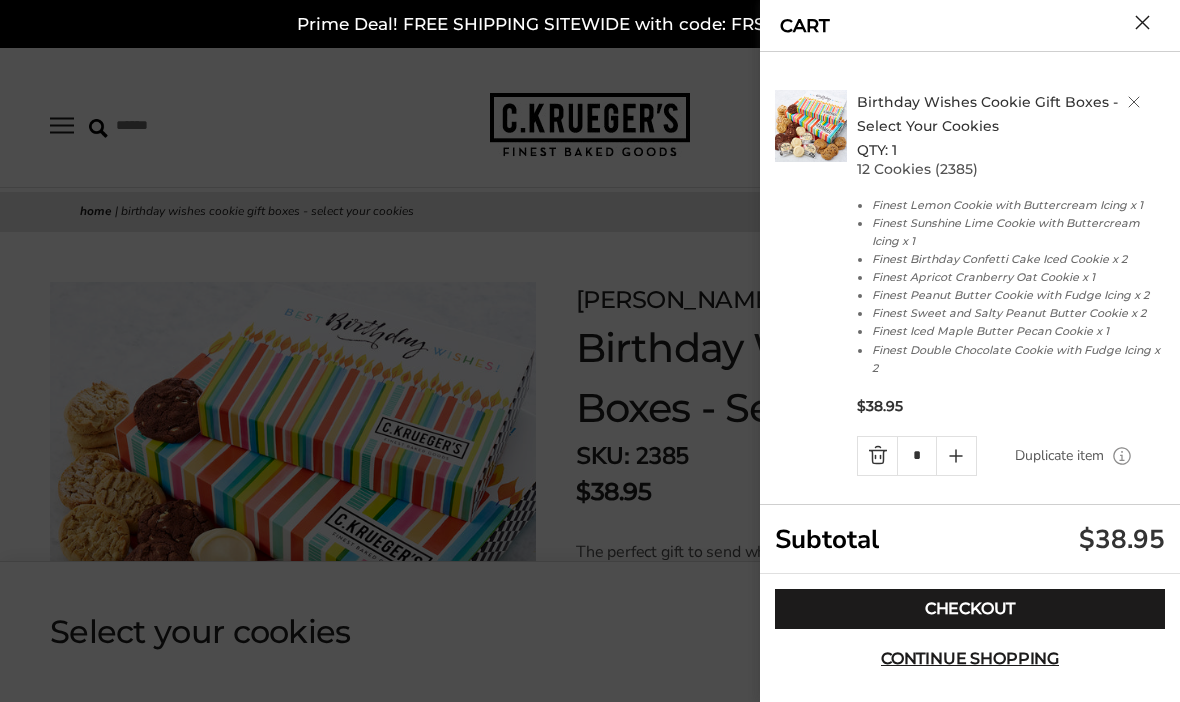 scroll, scrollTop: 1325, scrollLeft: 0, axis: vertical 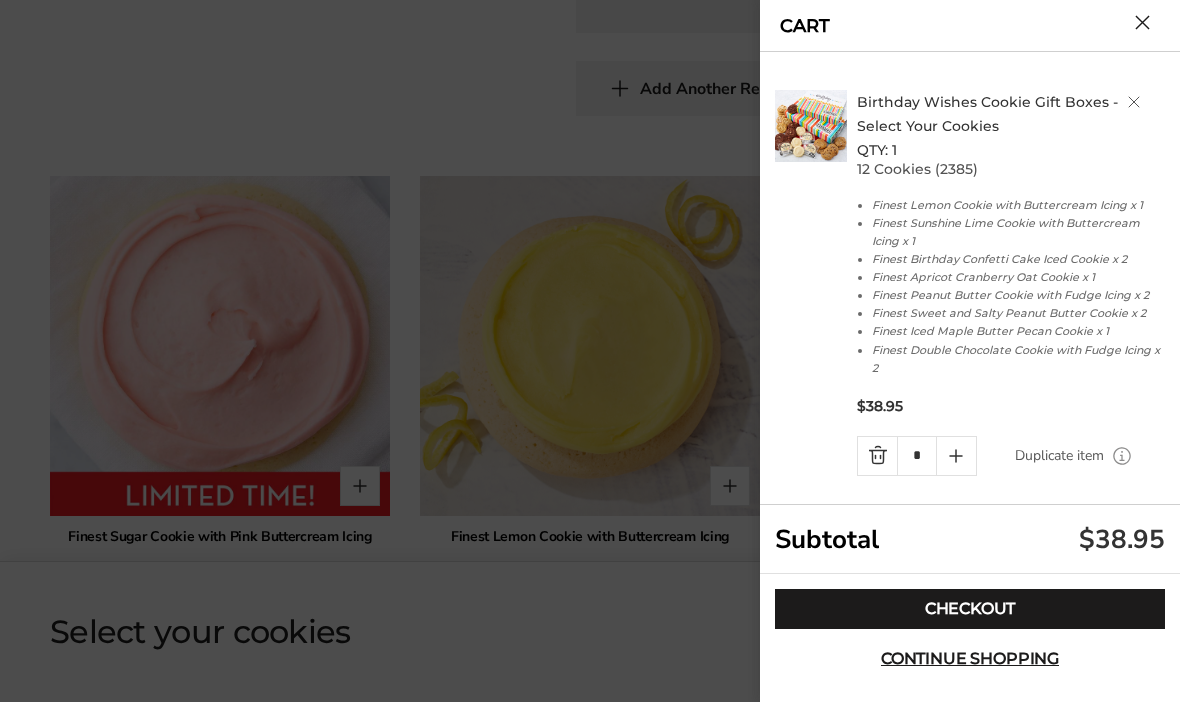 click on "Checkout" at bounding box center [970, 609] 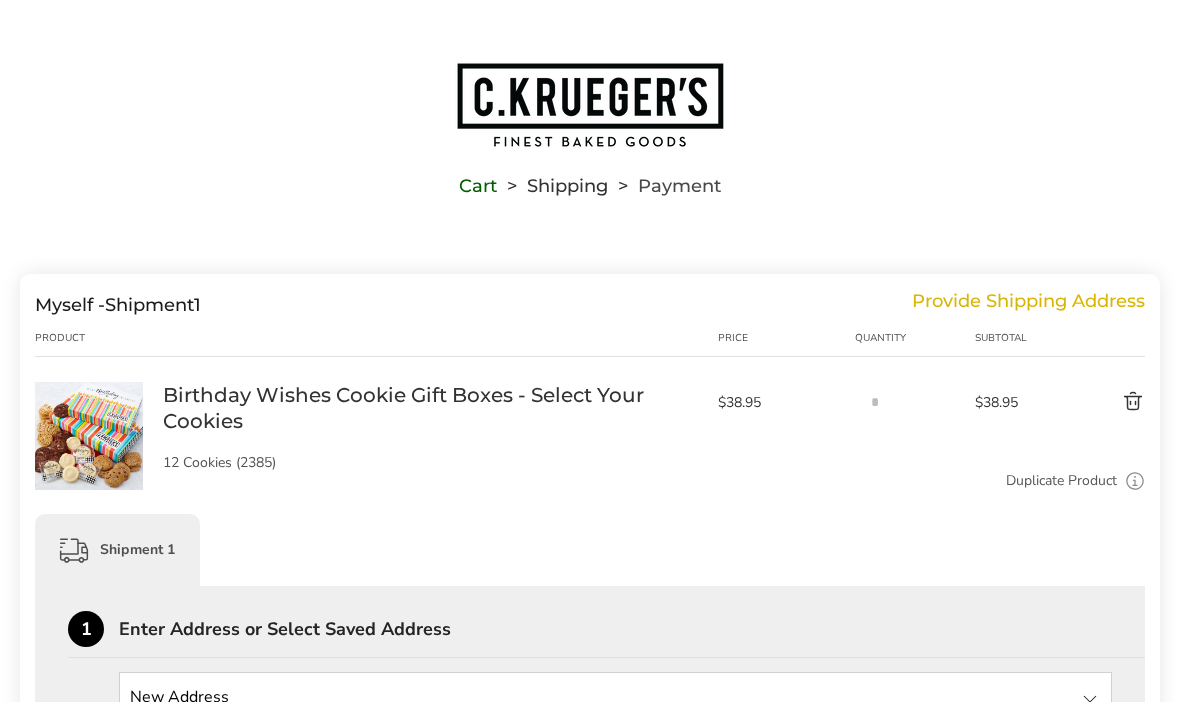 scroll, scrollTop: 0, scrollLeft: 0, axis: both 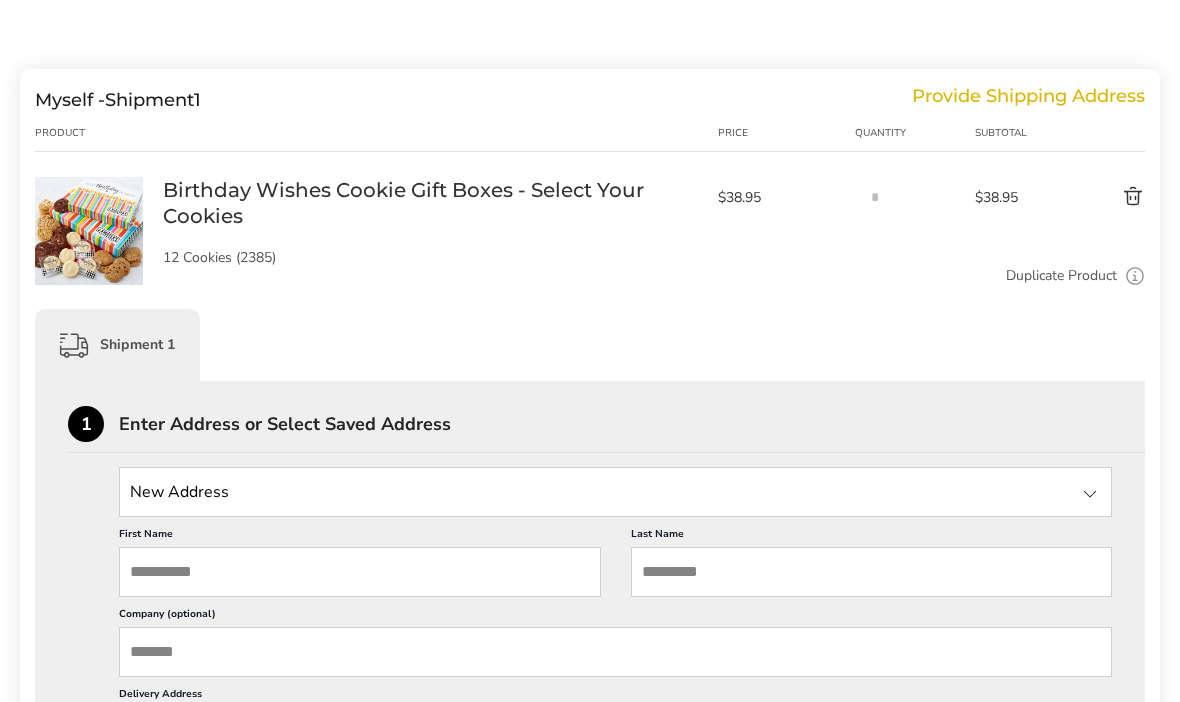 click at bounding box center [615, 492] 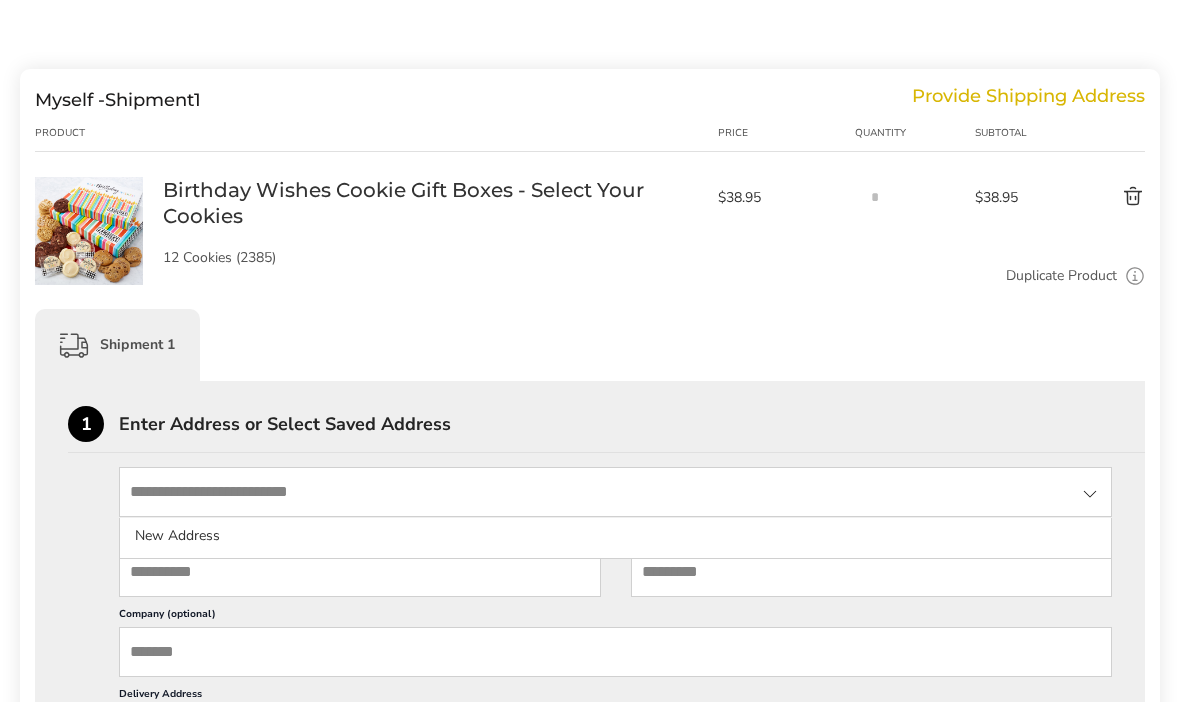 scroll, scrollTop: 204, scrollLeft: 0, axis: vertical 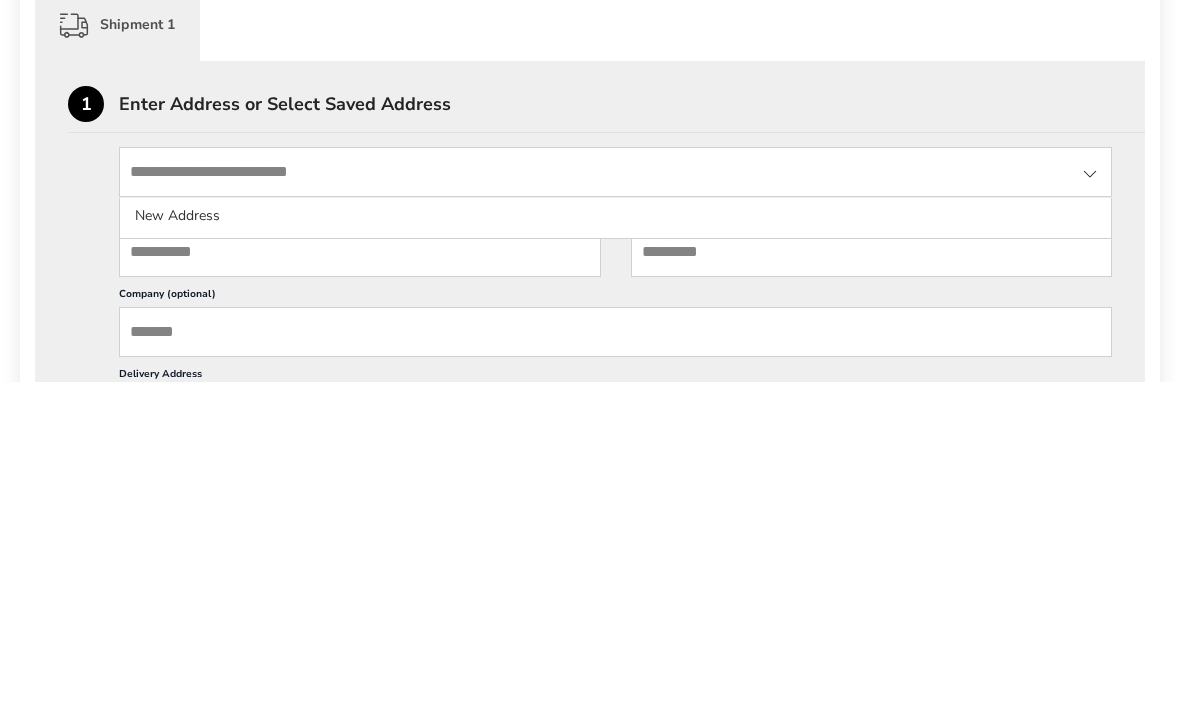 click on "First Name" at bounding box center [360, 573] 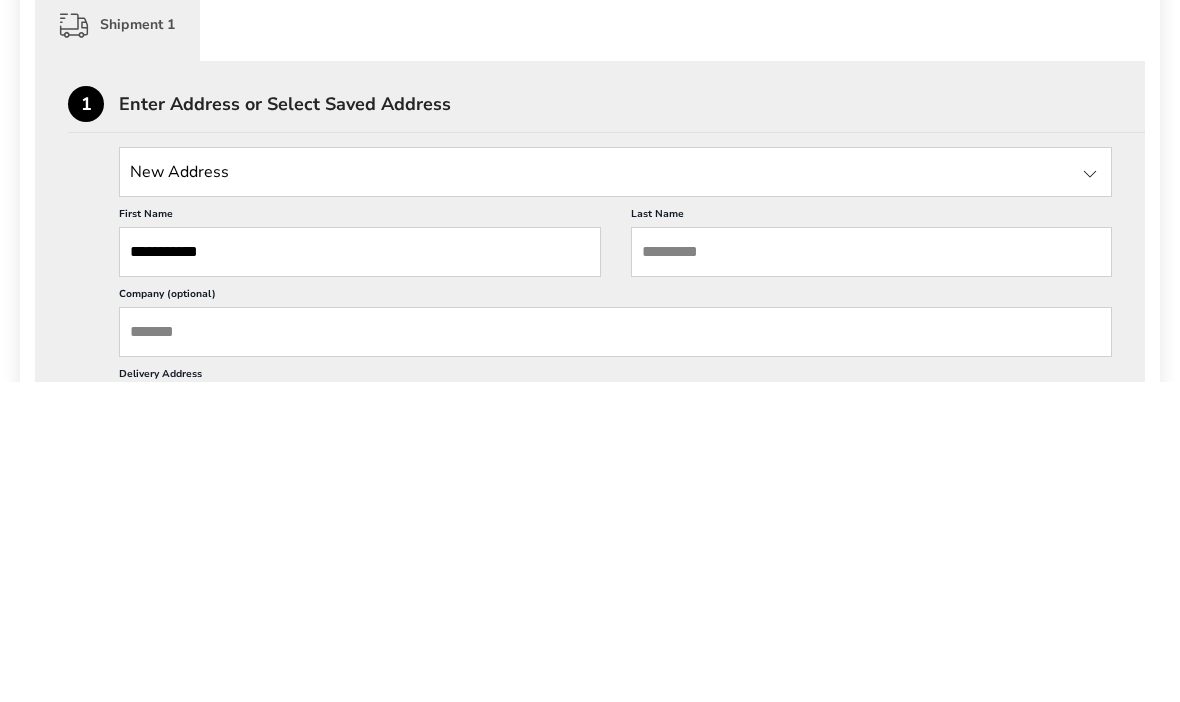 type on "**********" 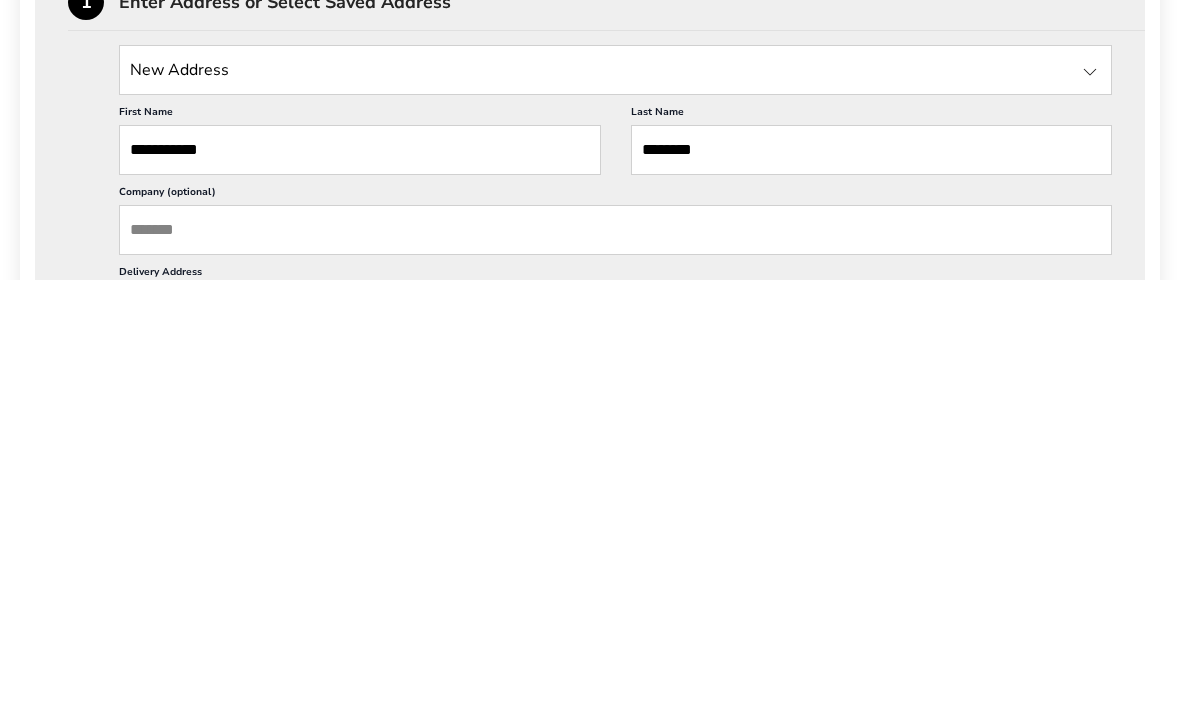 type on "*******" 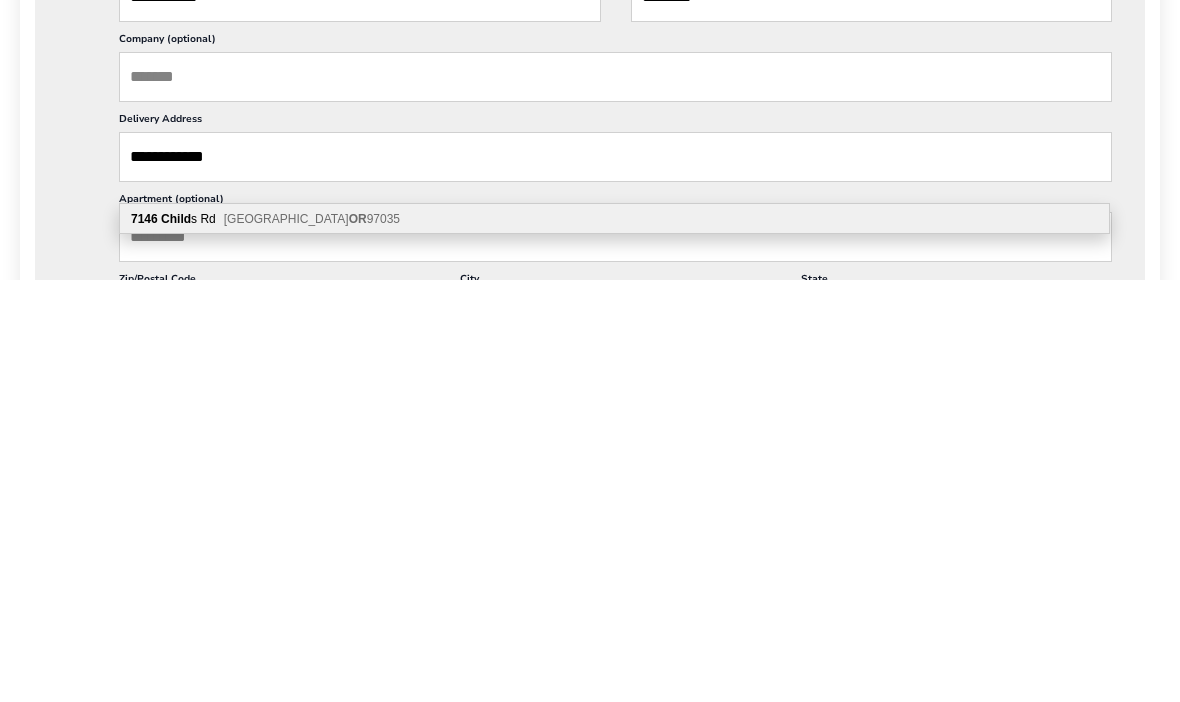type on "**********" 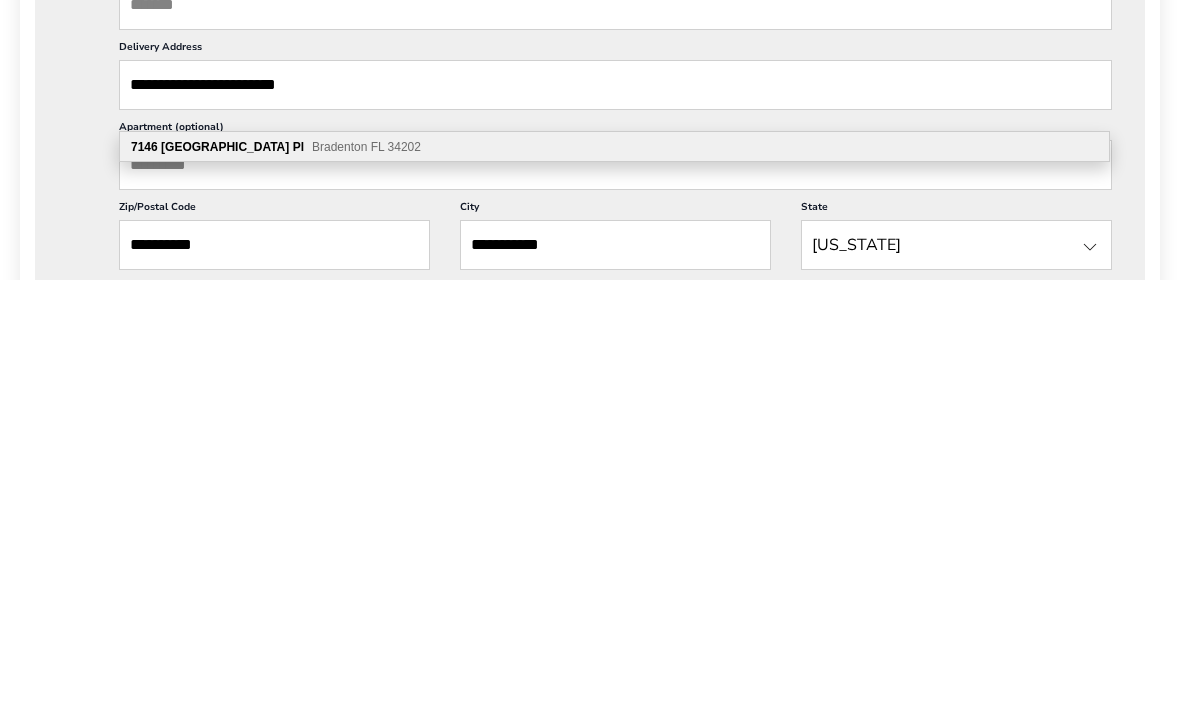 scroll, scrollTop: 511, scrollLeft: 0, axis: vertical 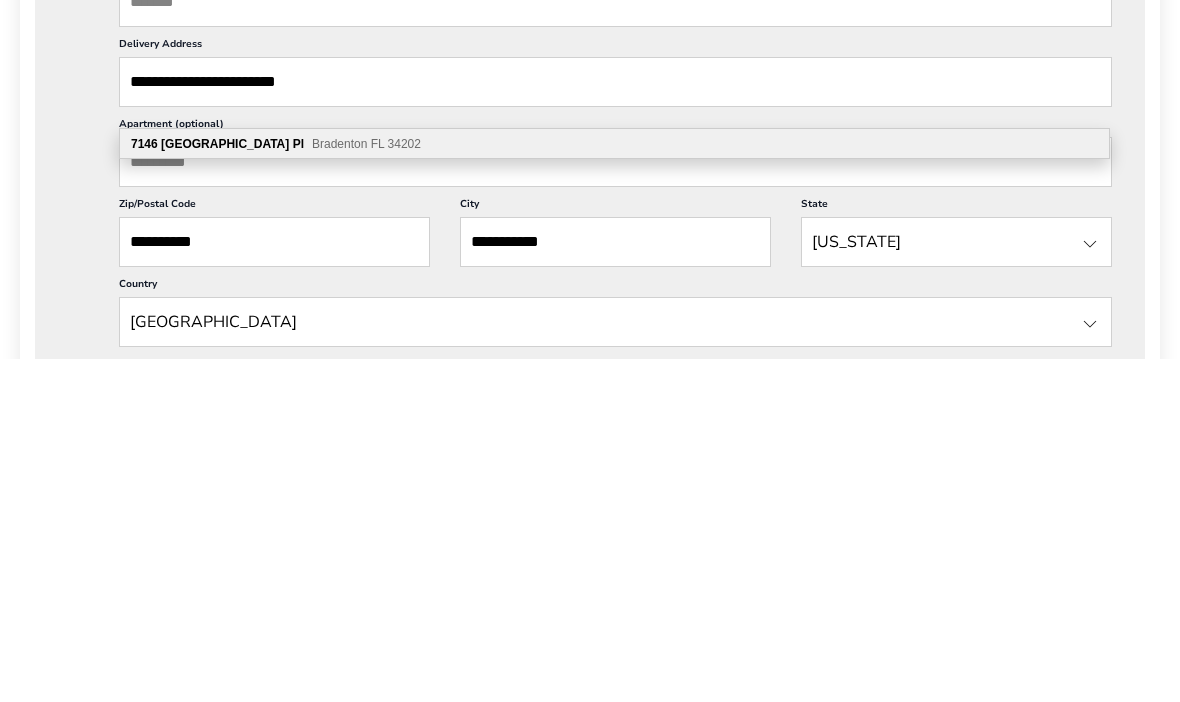 type on "**********" 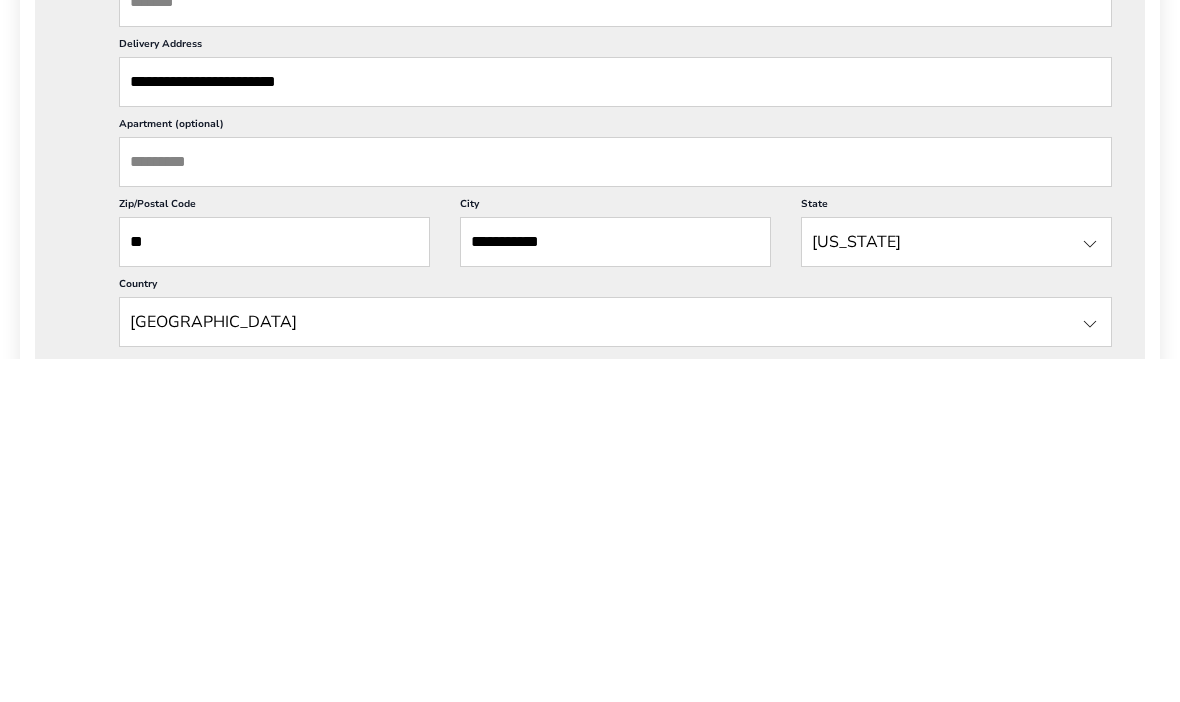 type on "*" 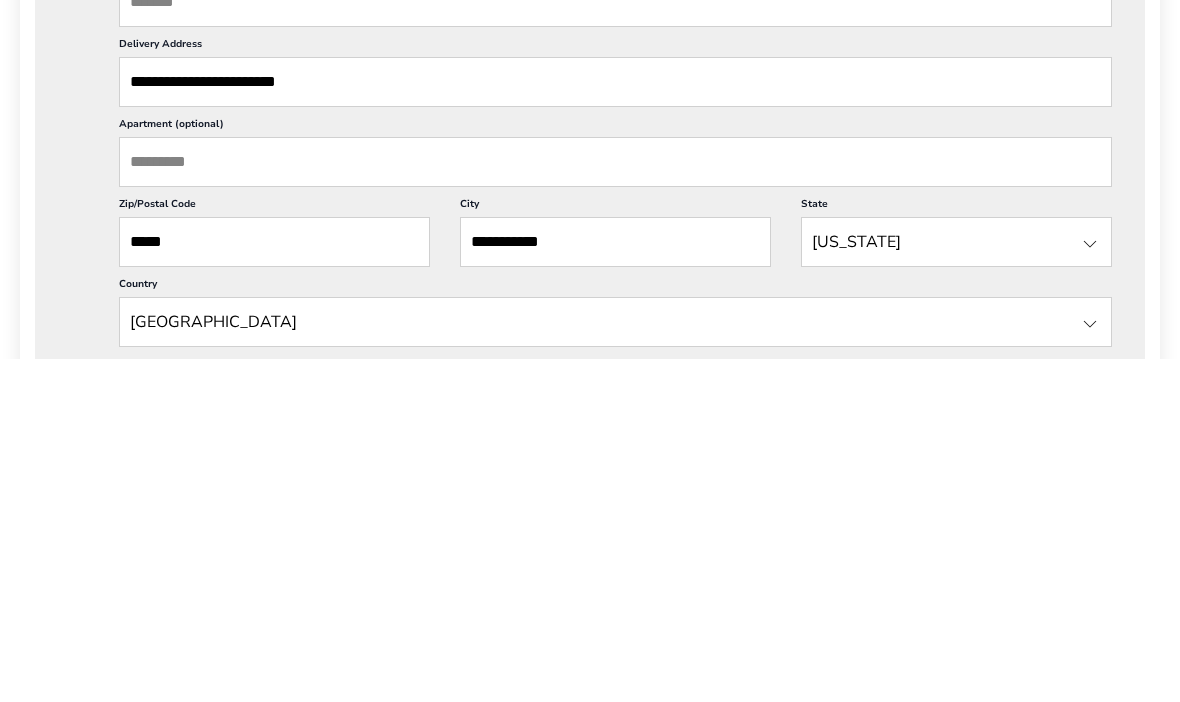 type on "*****" 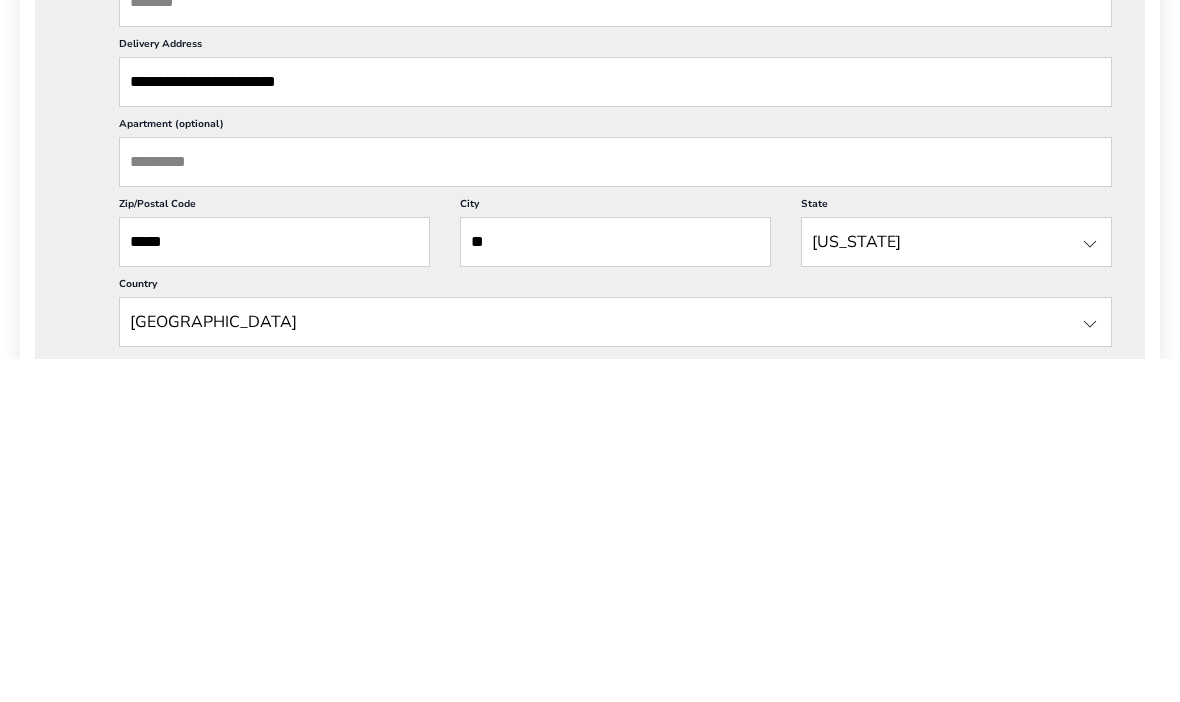 type on "*" 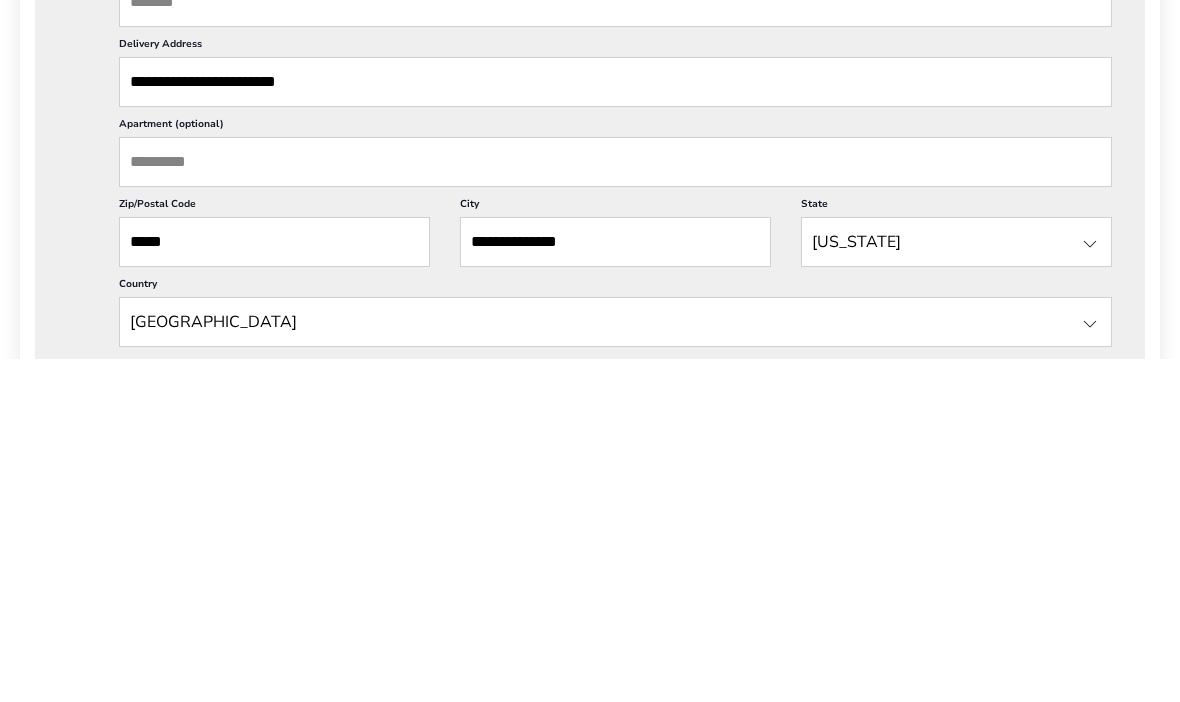 type on "**********" 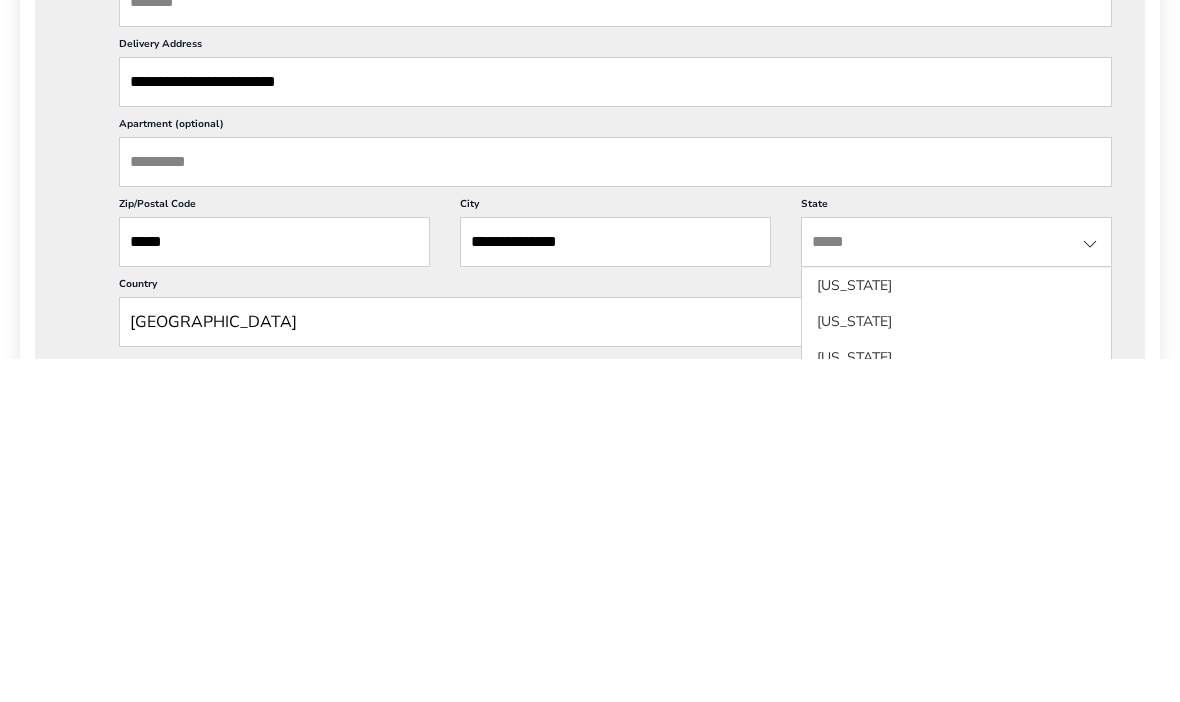 scroll, scrollTop: 855, scrollLeft: 0, axis: vertical 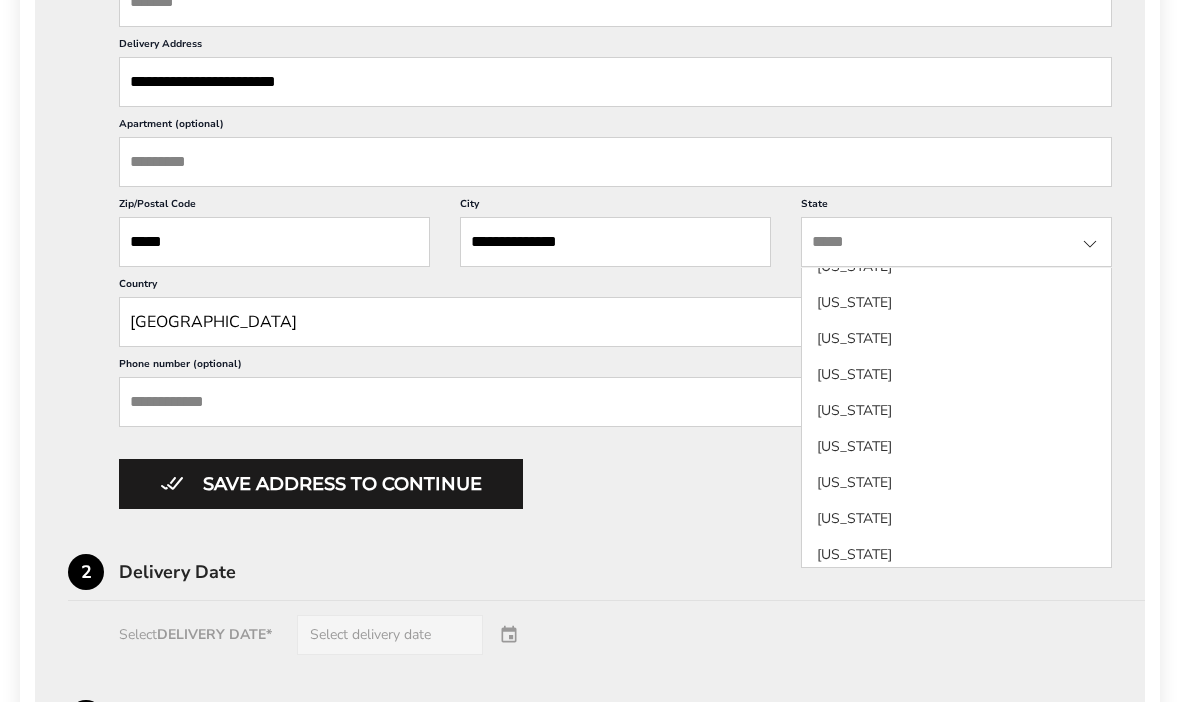 click on "[US_STATE]" 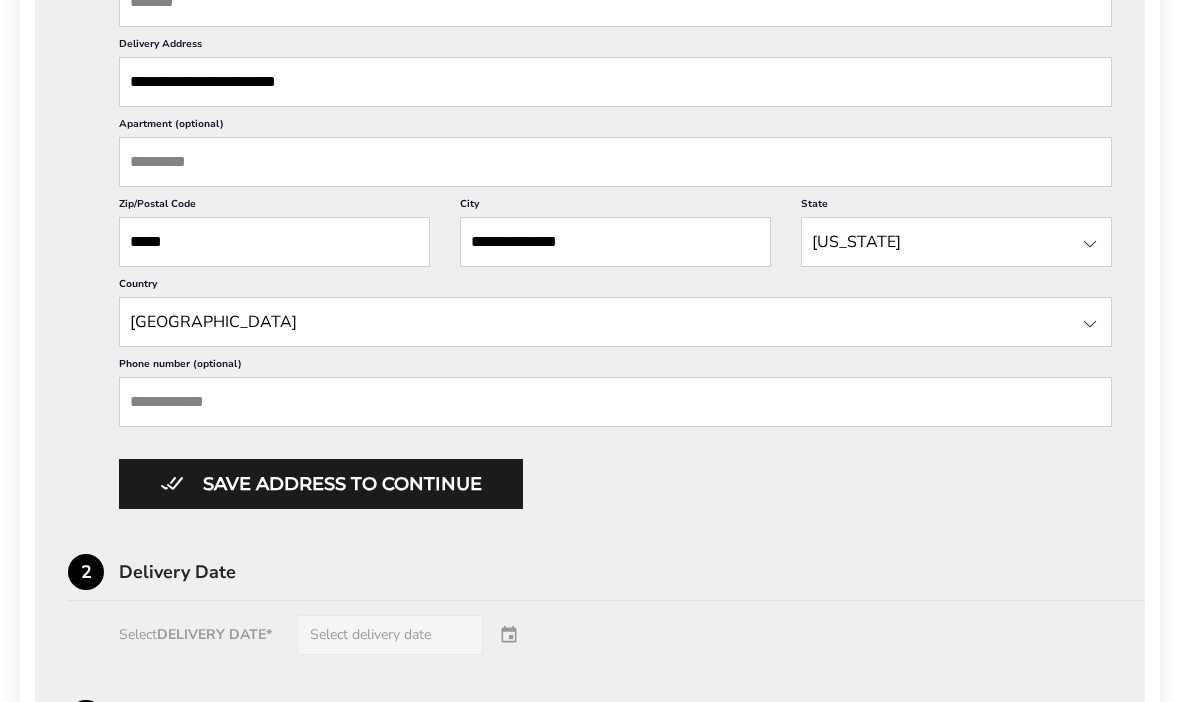 click on "Phone number (optional)" at bounding box center (615, 402) 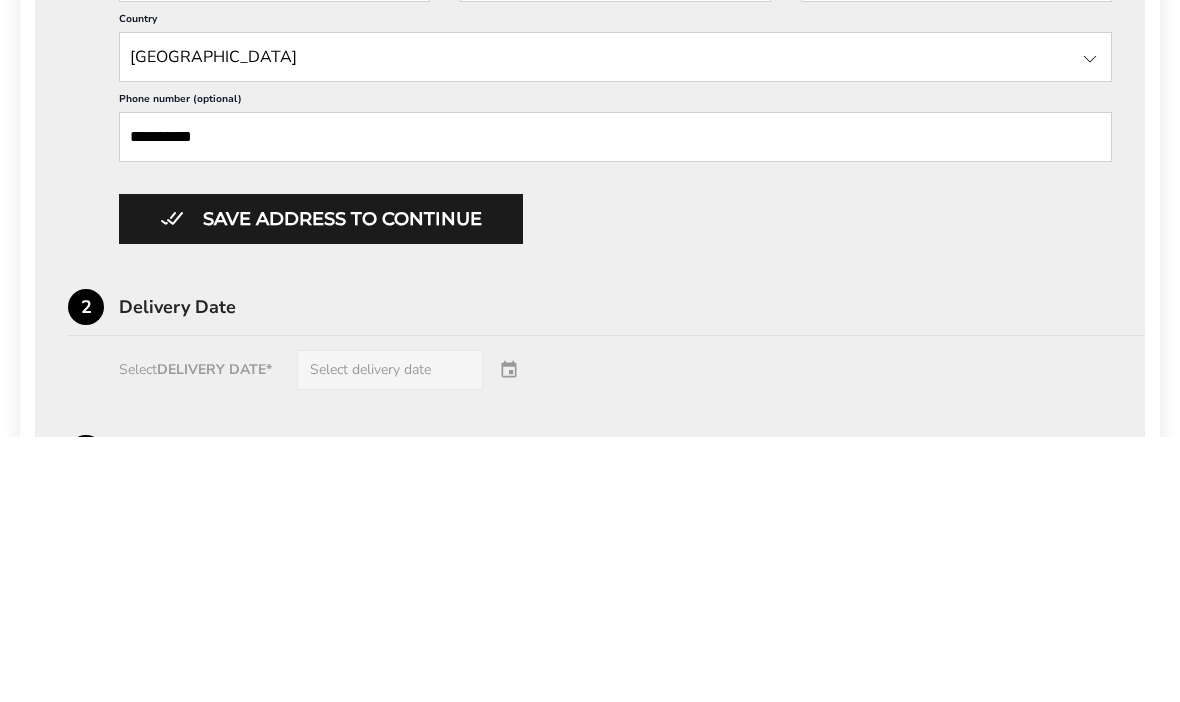 type on "**********" 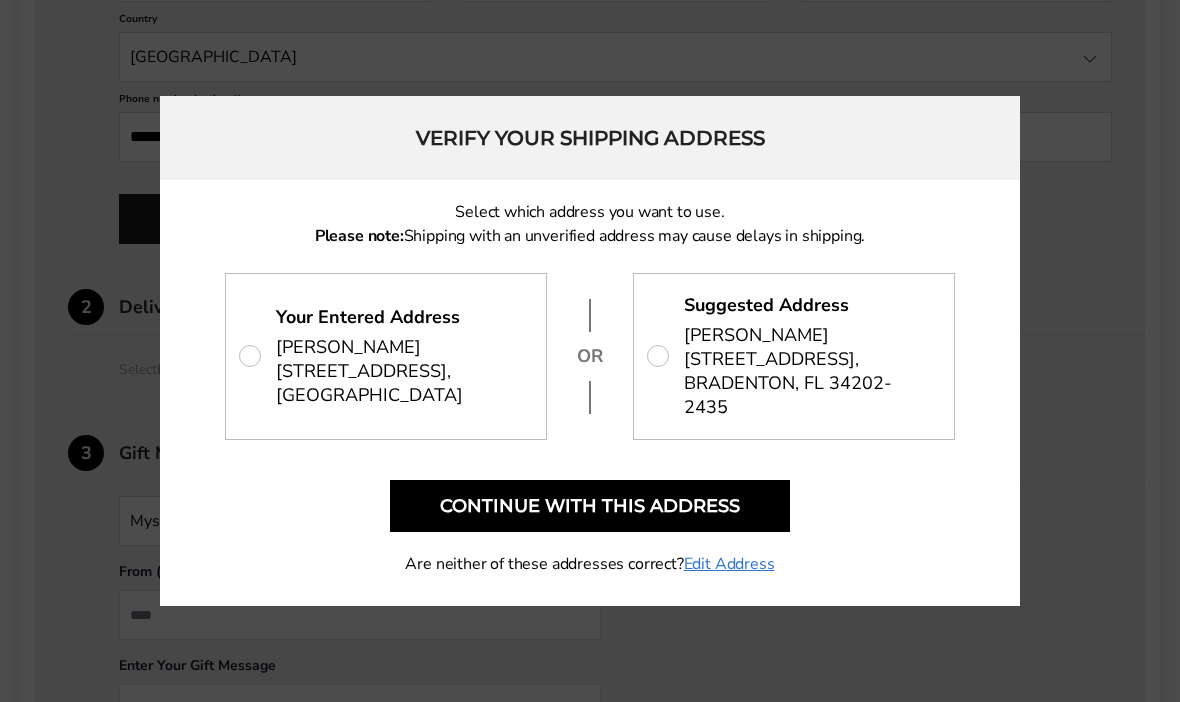 click on "Your Entered Address [PERSON_NAME]  [STREET_ADDRESS]" at bounding box center (386, 356) 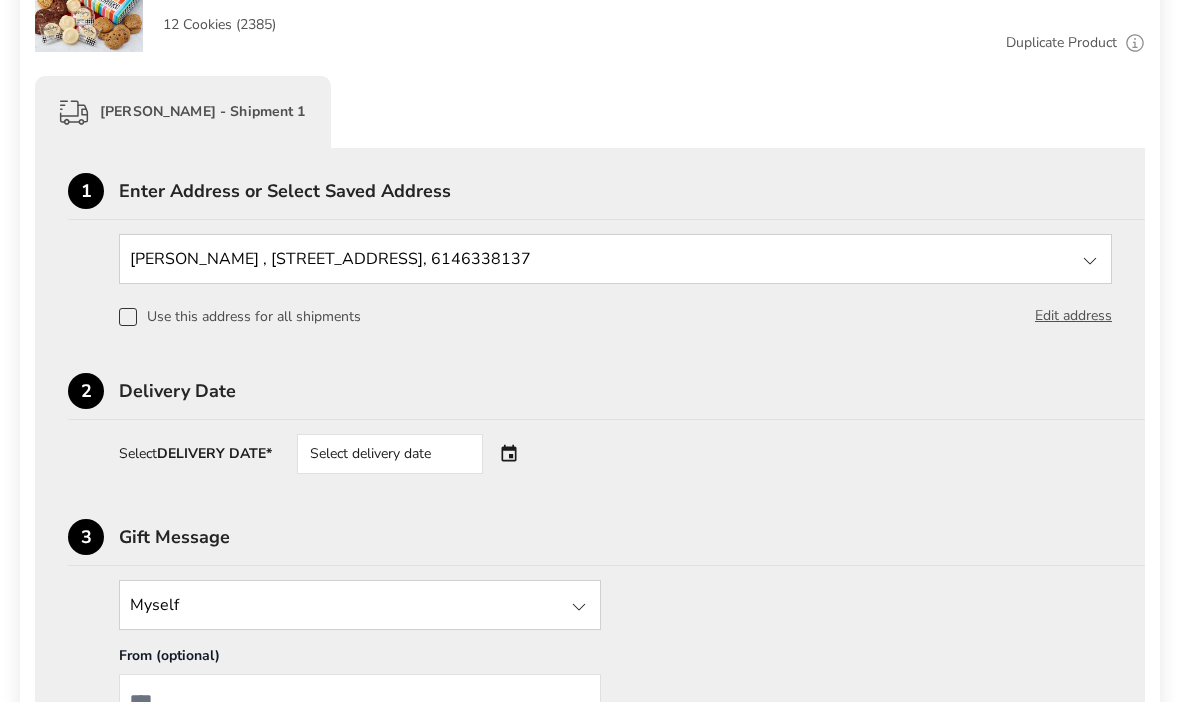 scroll, scrollTop: 438, scrollLeft: 0, axis: vertical 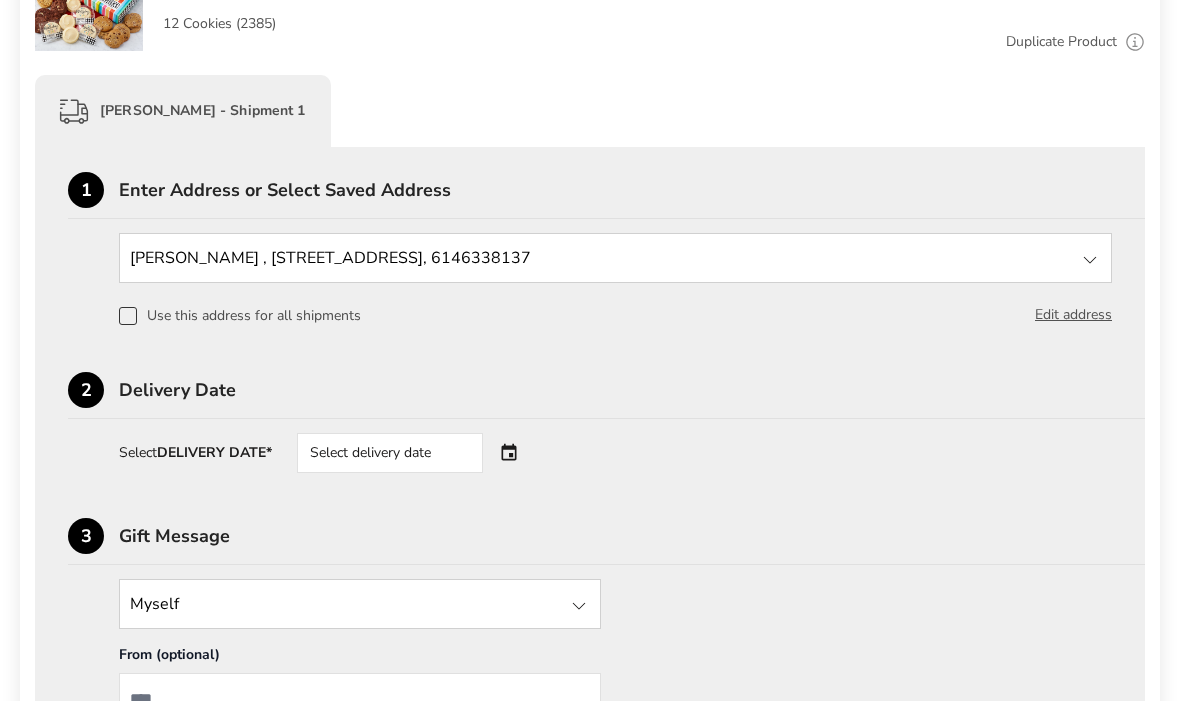 click on "Select delivery date" at bounding box center [418, 454] 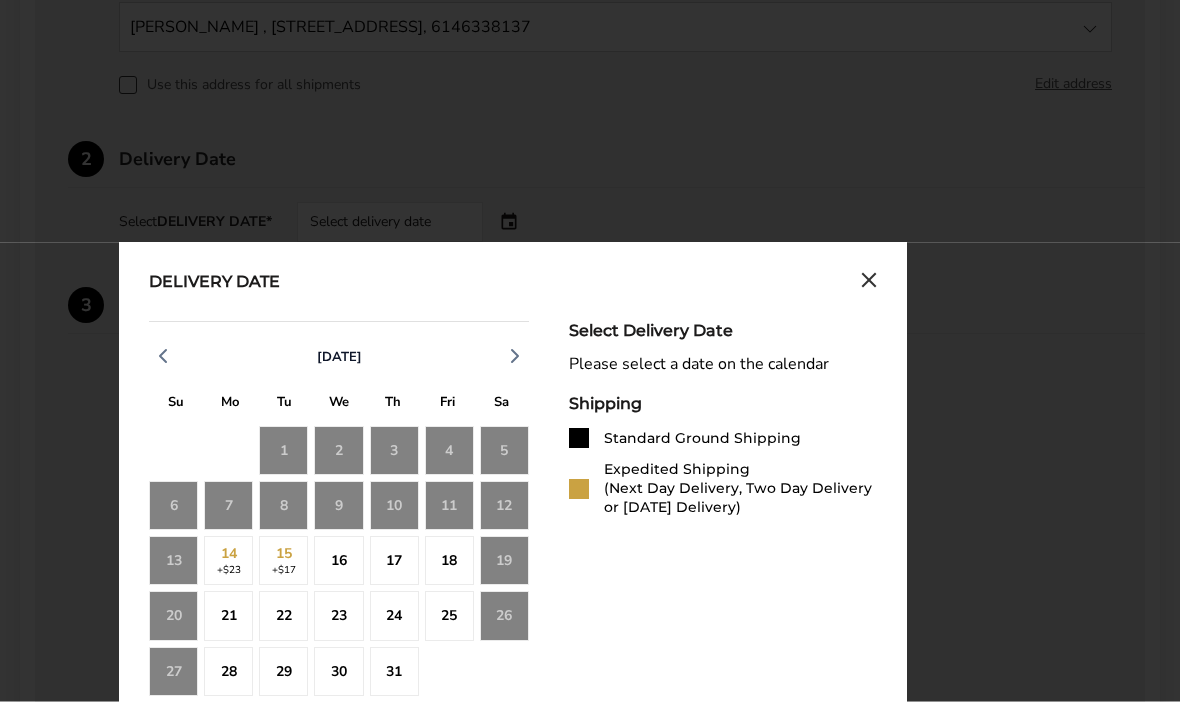 scroll, scrollTop: 669, scrollLeft: 0, axis: vertical 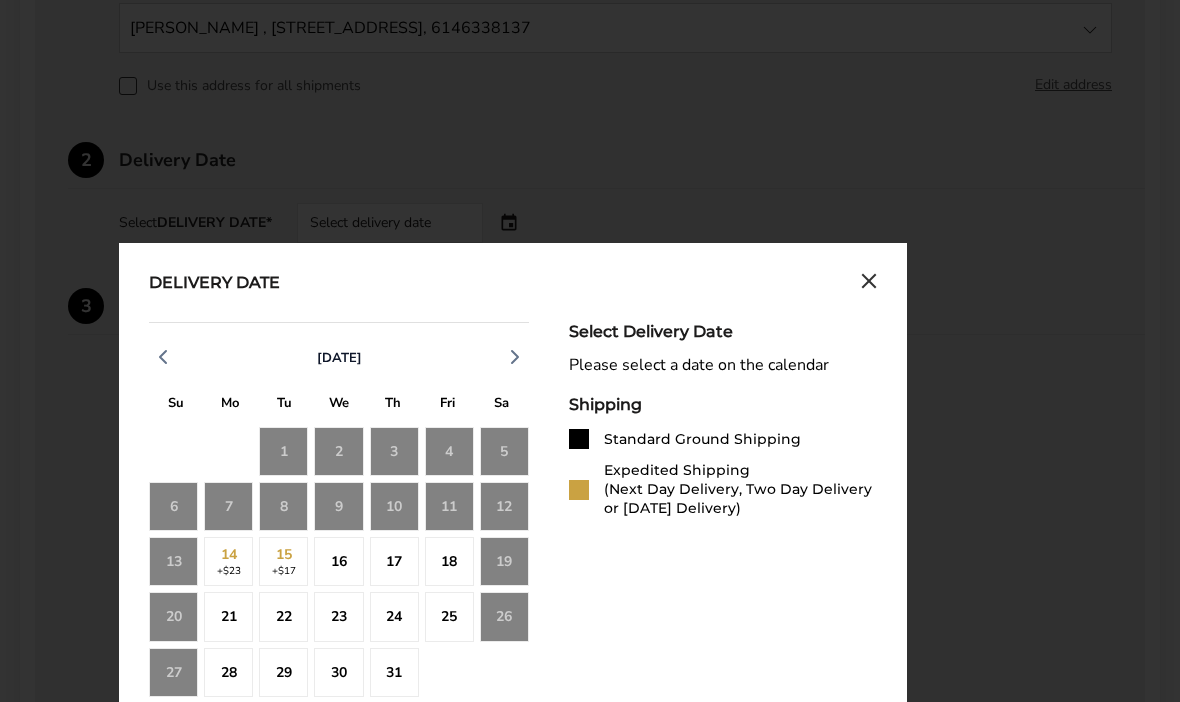 click on "15  +$17" 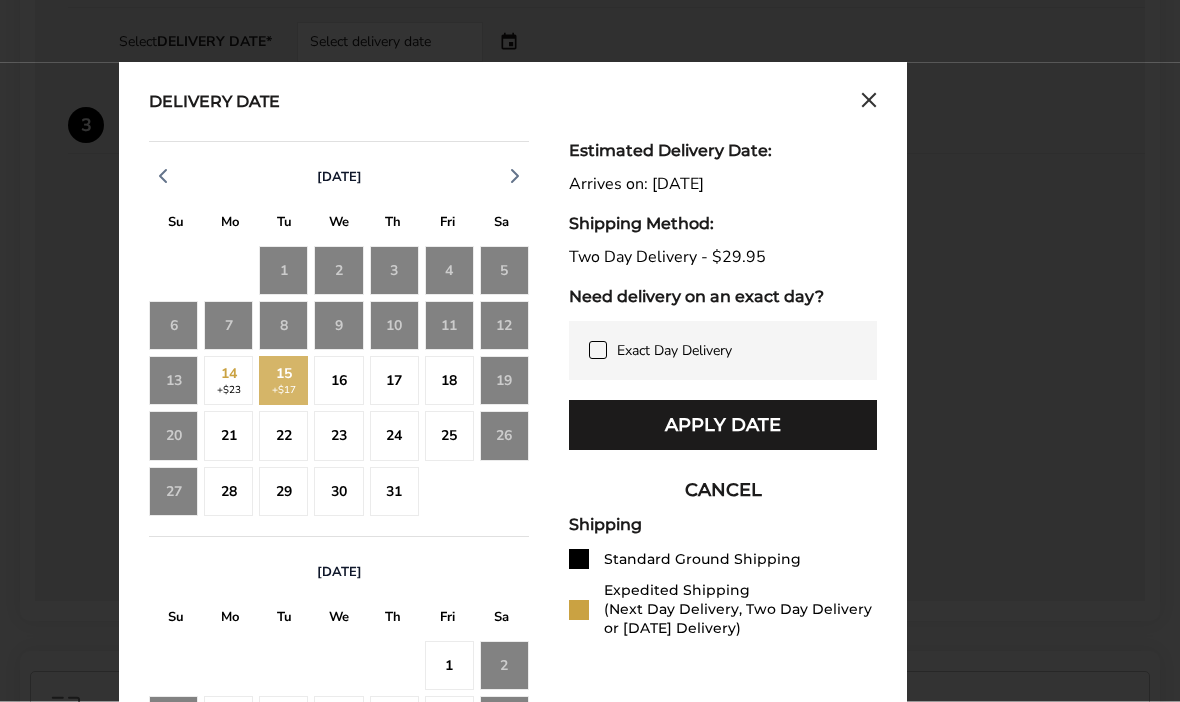 scroll, scrollTop: 850, scrollLeft: 0, axis: vertical 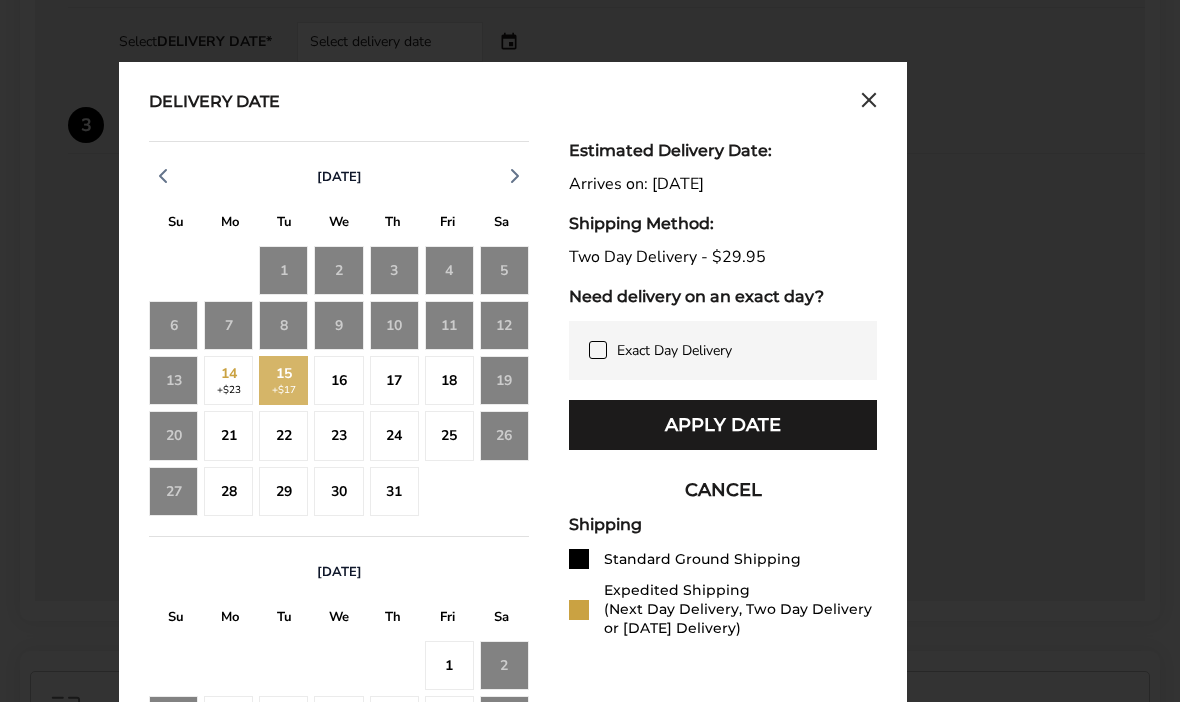 click on "Apply Date" at bounding box center (723, 425) 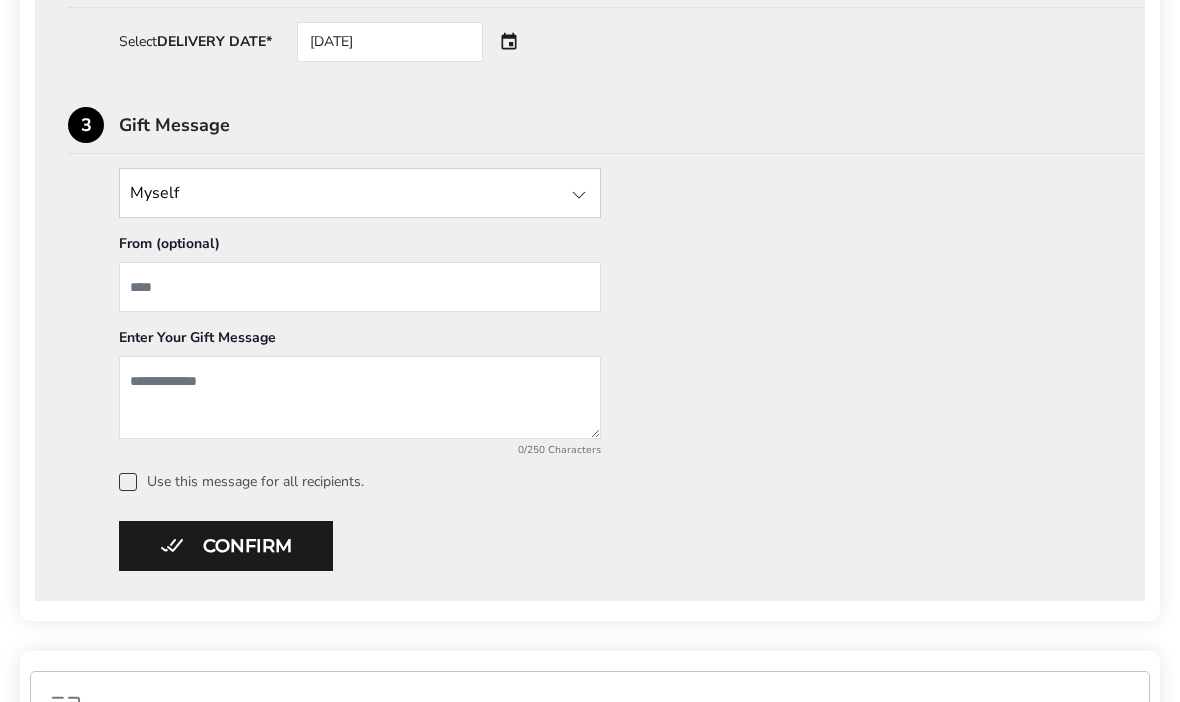 click at bounding box center (360, 193) 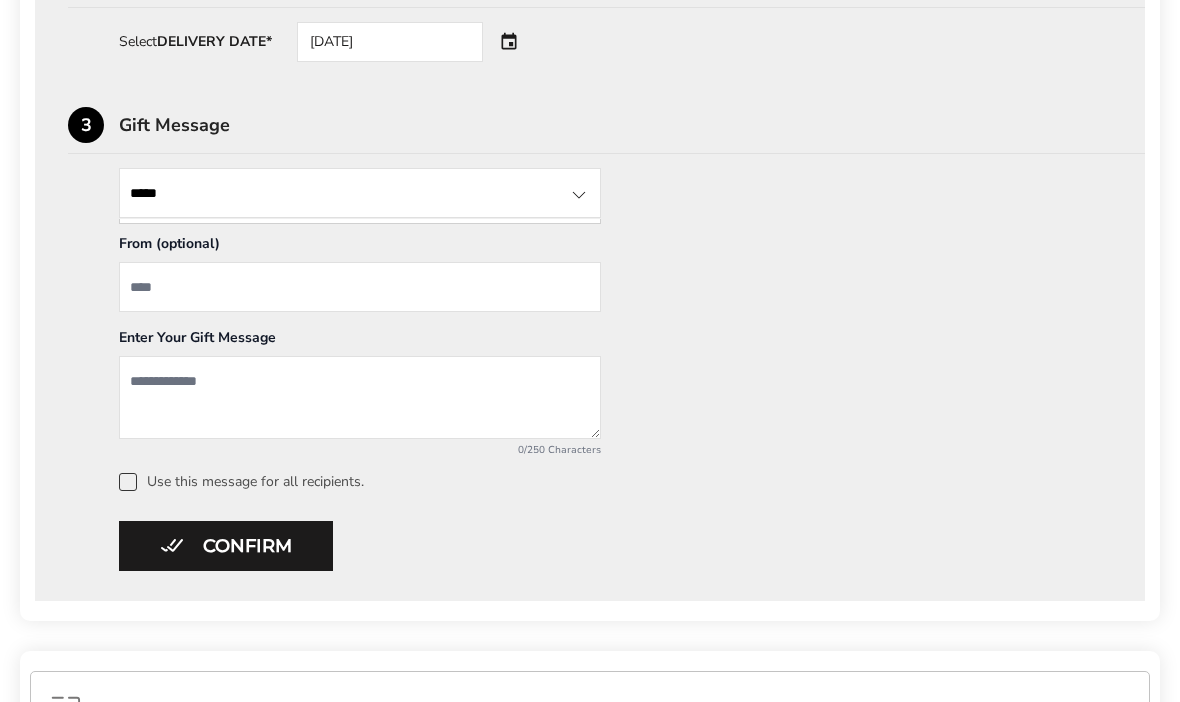 type on "*****" 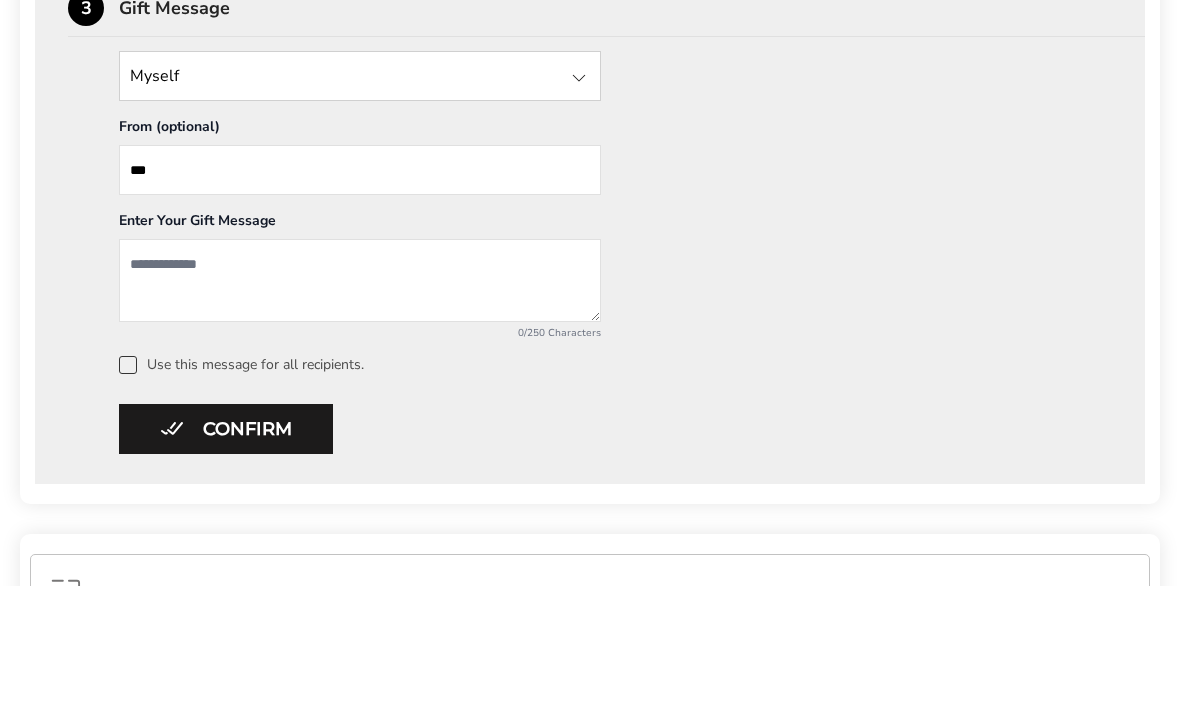 type on "*" 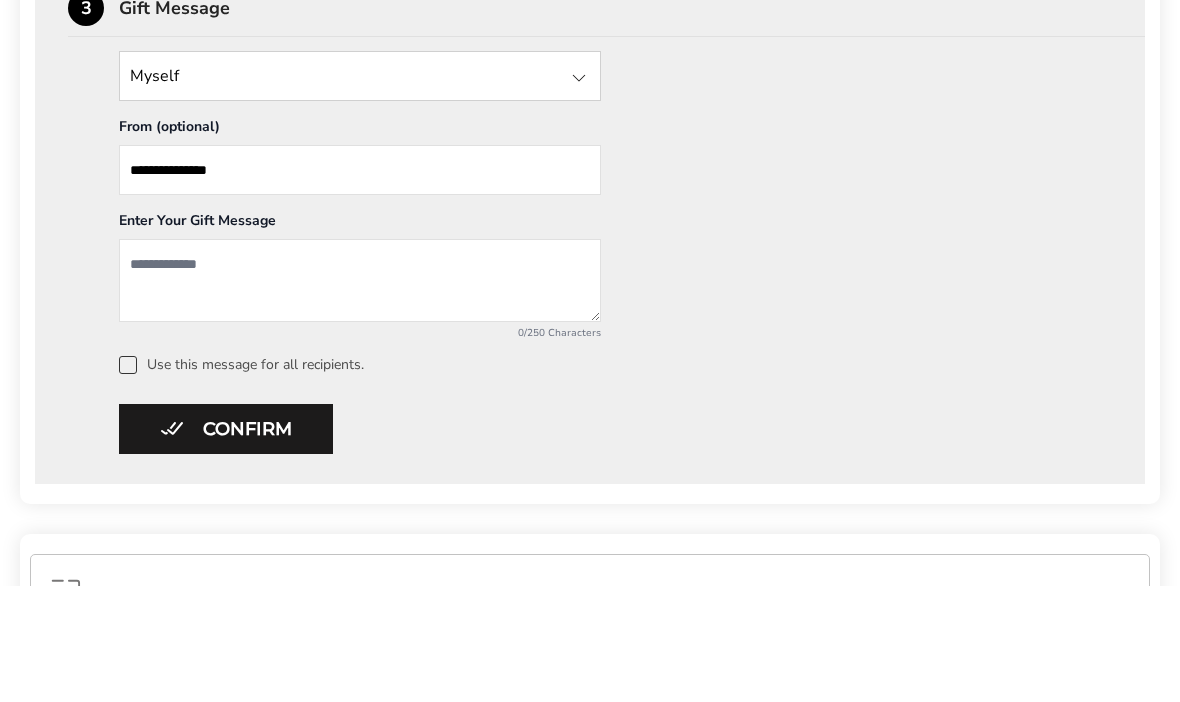 type on "**********" 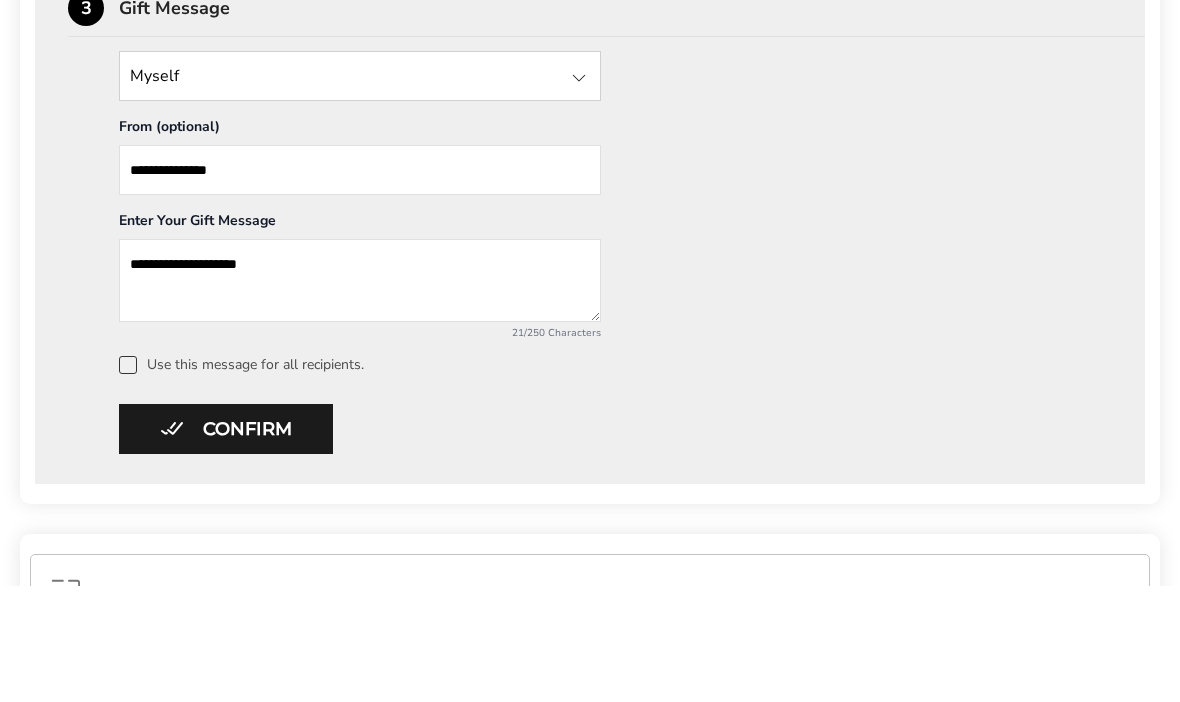 click on "**********" at bounding box center (360, 397) 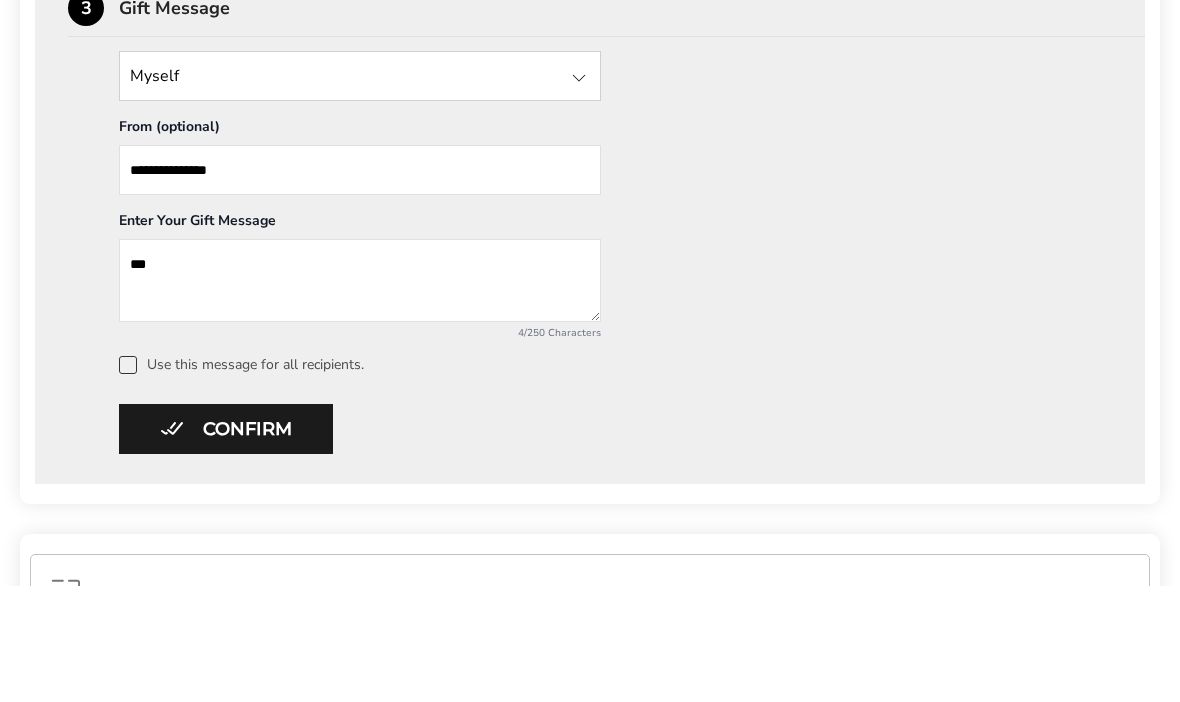 type on "*" 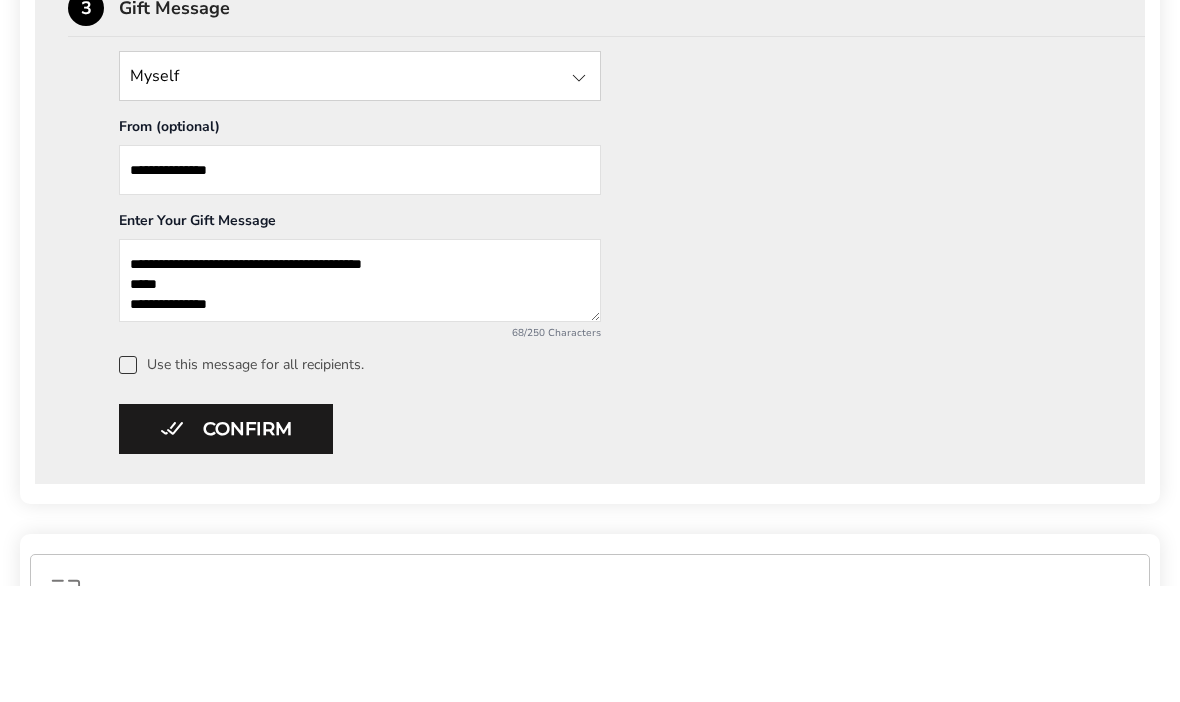 type on "**********" 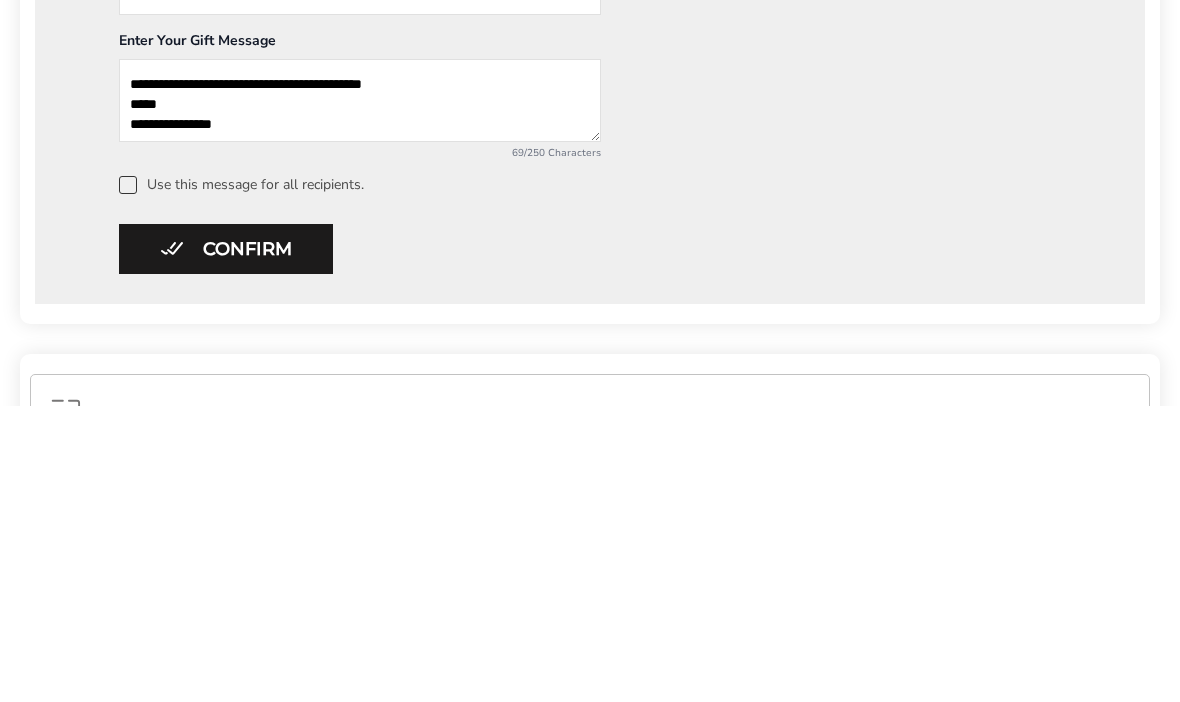 click on "Confirm" at bounding box center (226, 546) 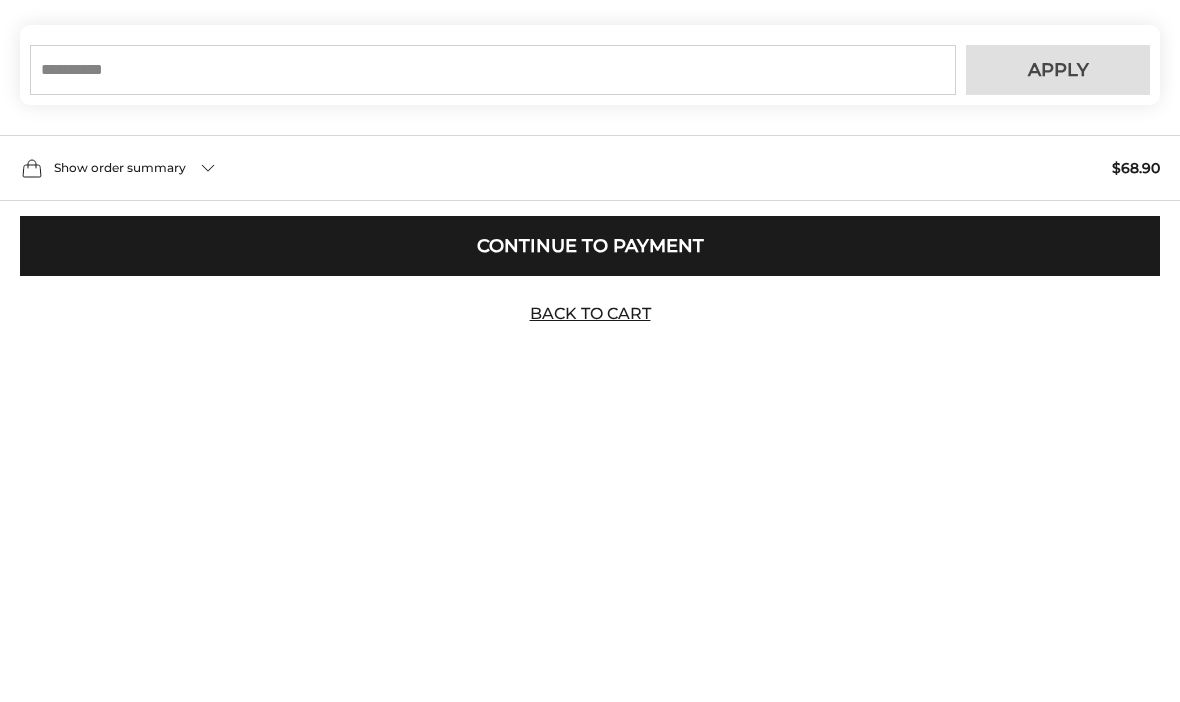 scroll, scrollTop: 338, scrollLeft: 0, axis: vertical 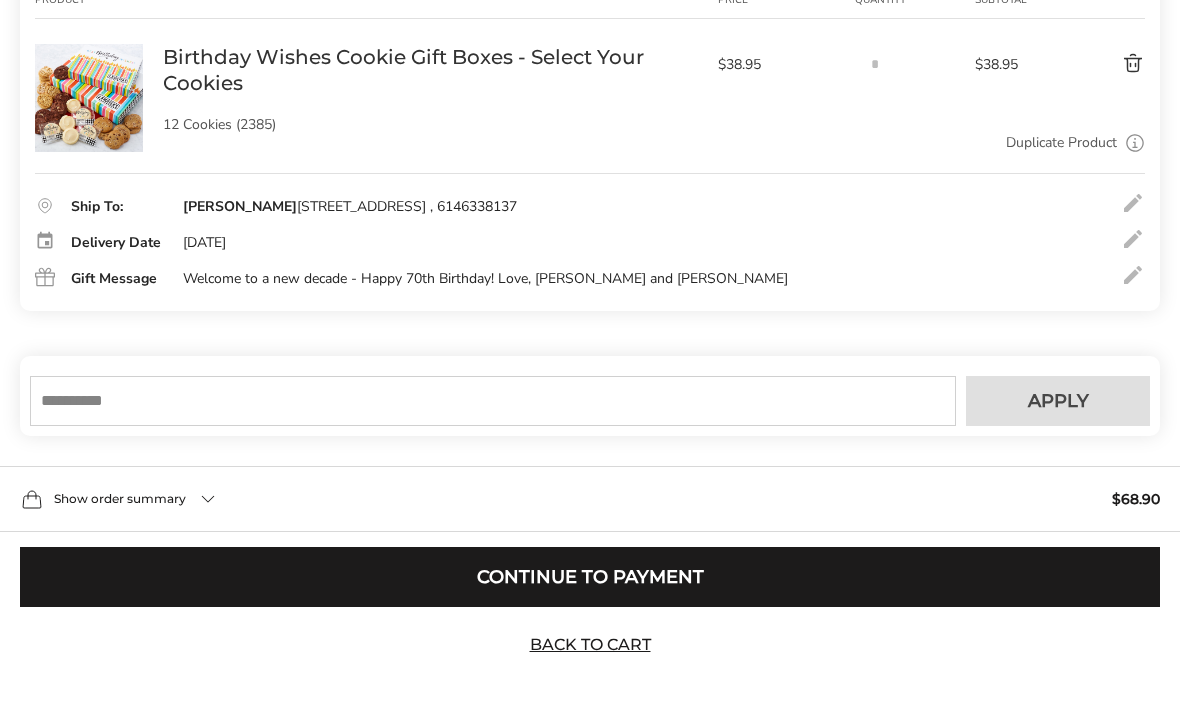 click at bounding box center [493, 401] 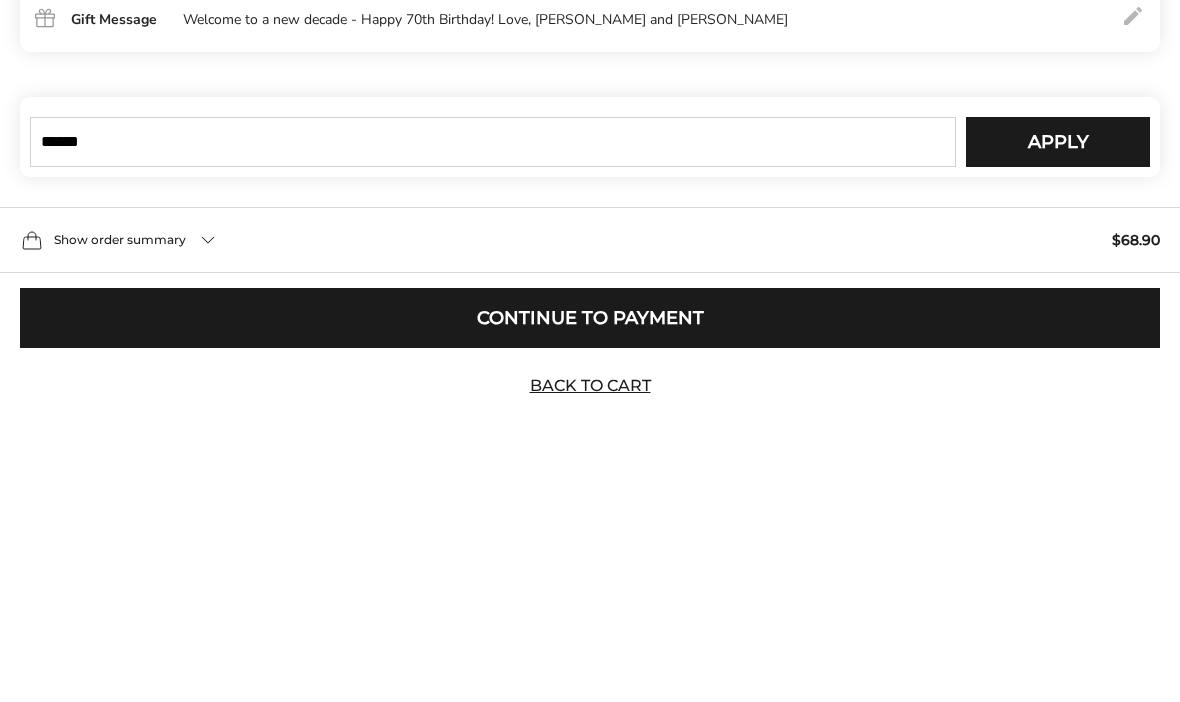 type on "******" 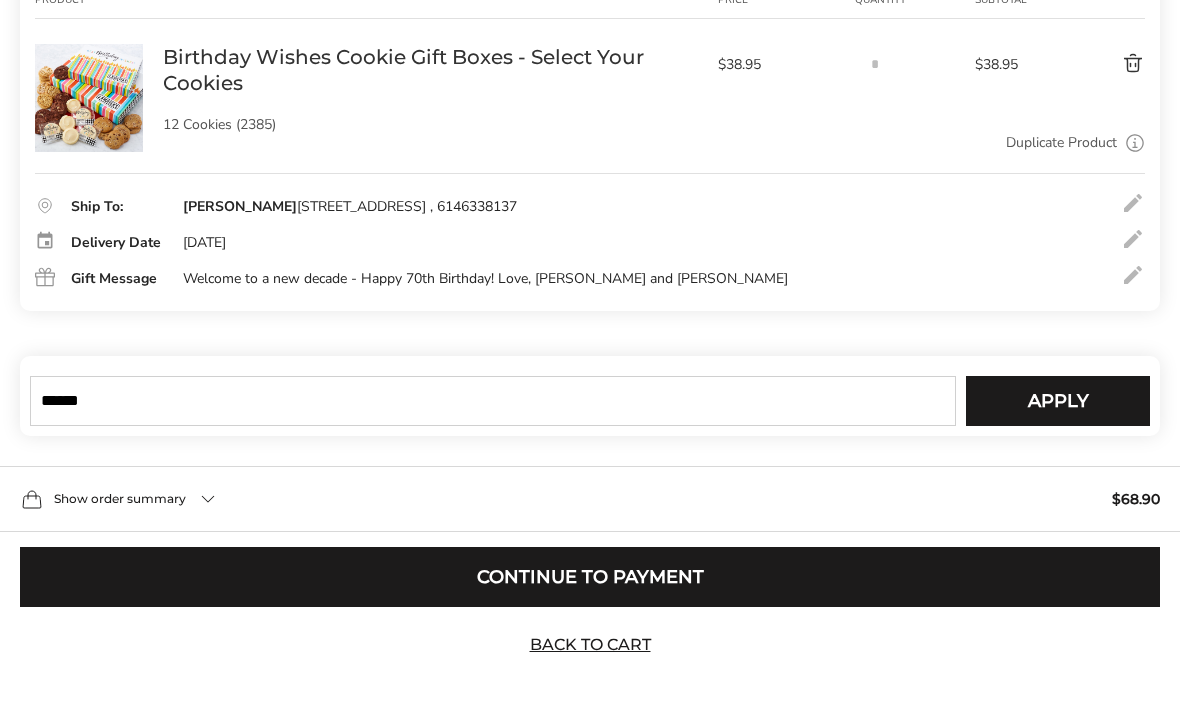 type 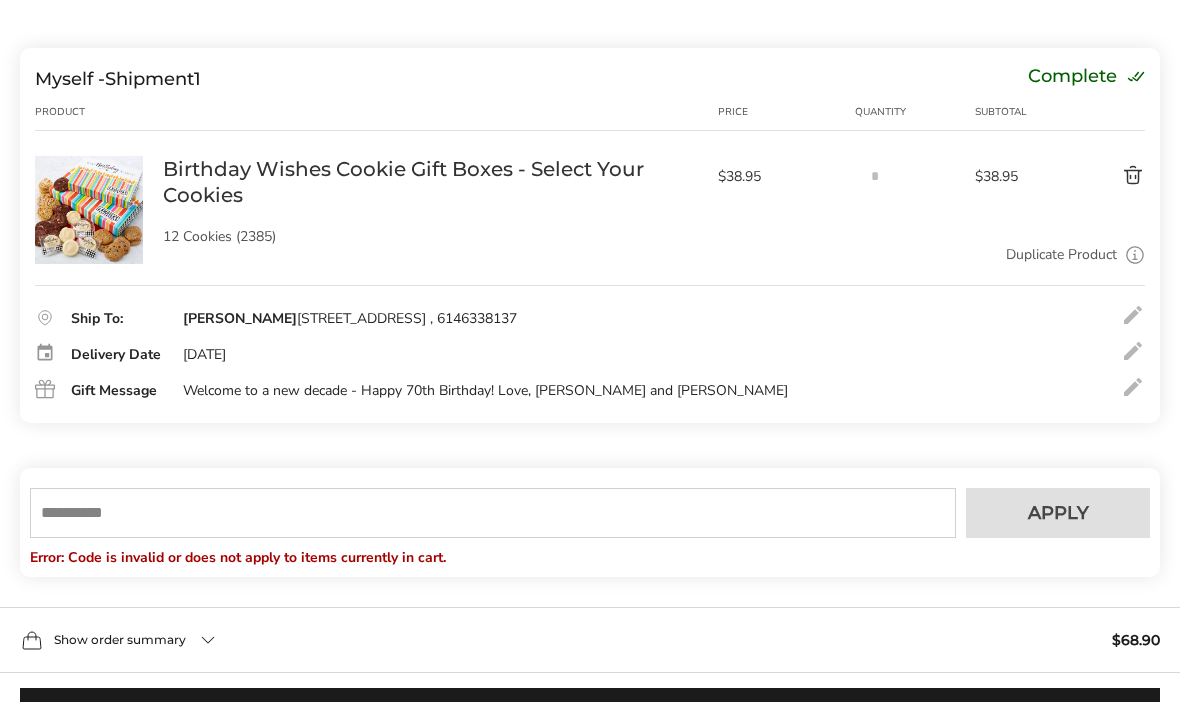 scroll, scrollTop: 226, scrollLeft: 0, axis: vertical 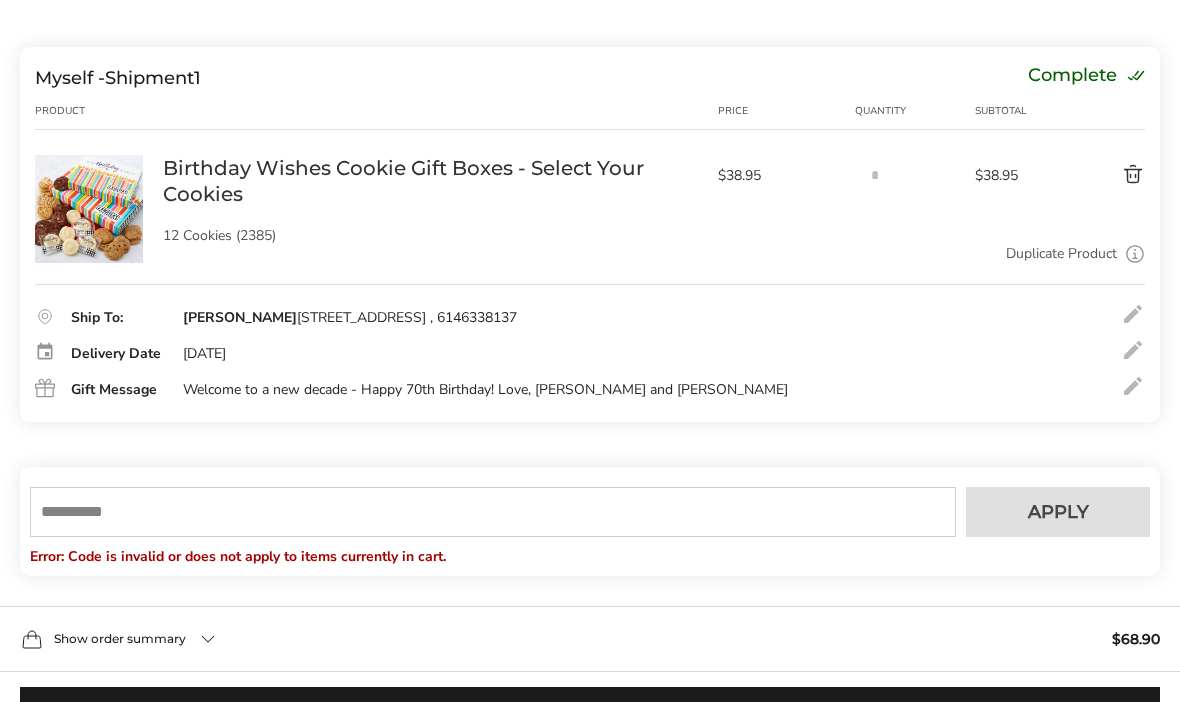 click on "Show order summary $68.90" at bounding box center (590, 640) 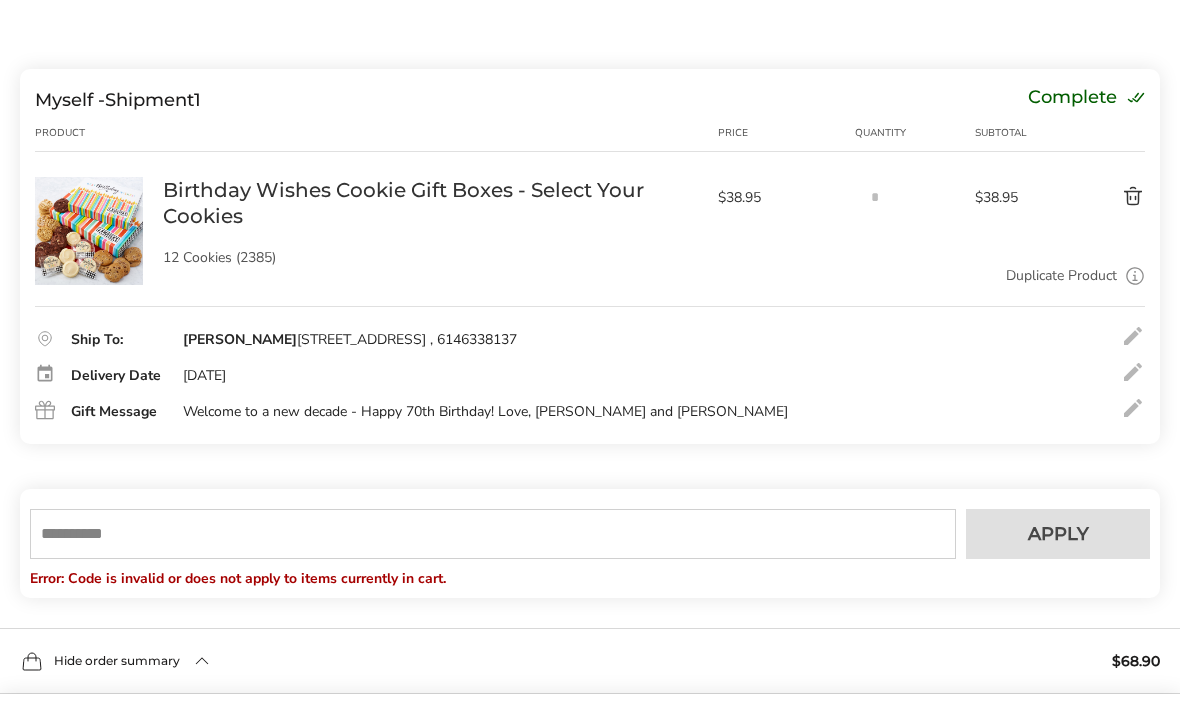 scroll, scrollTop: 0, scrollLeft: 0, axis: both 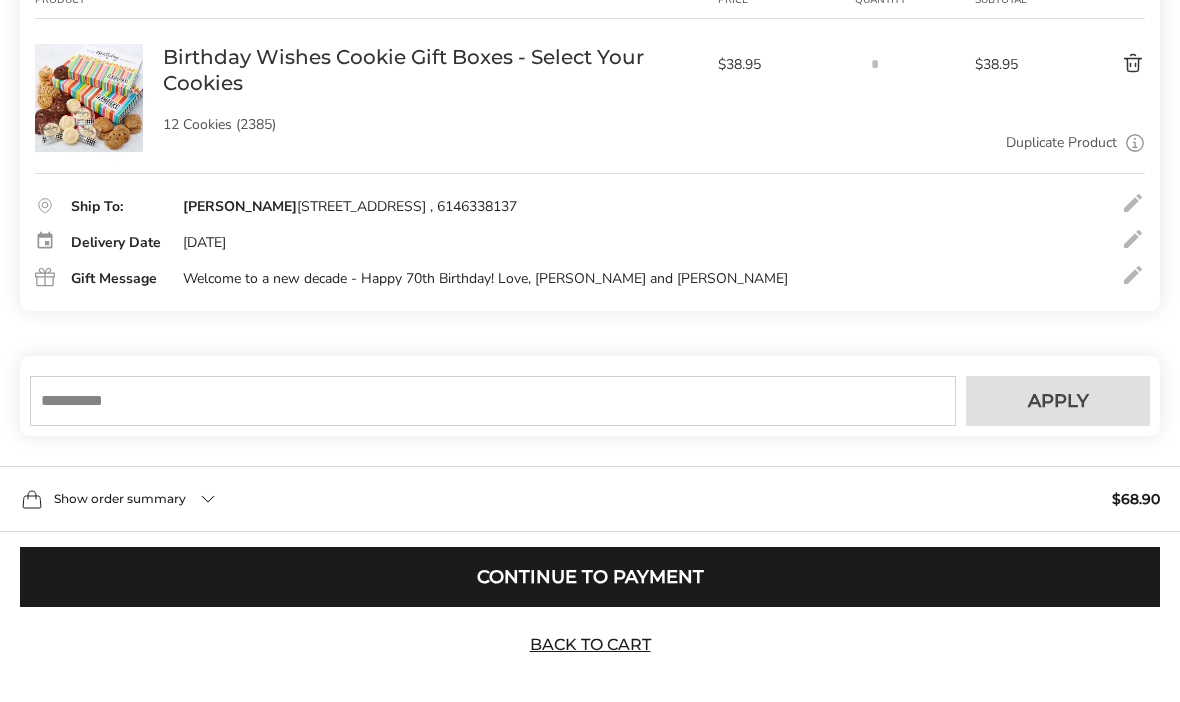 click on "Delivery Date Tuesday, Jul 15, 2025" at bounding box center (590, 243) 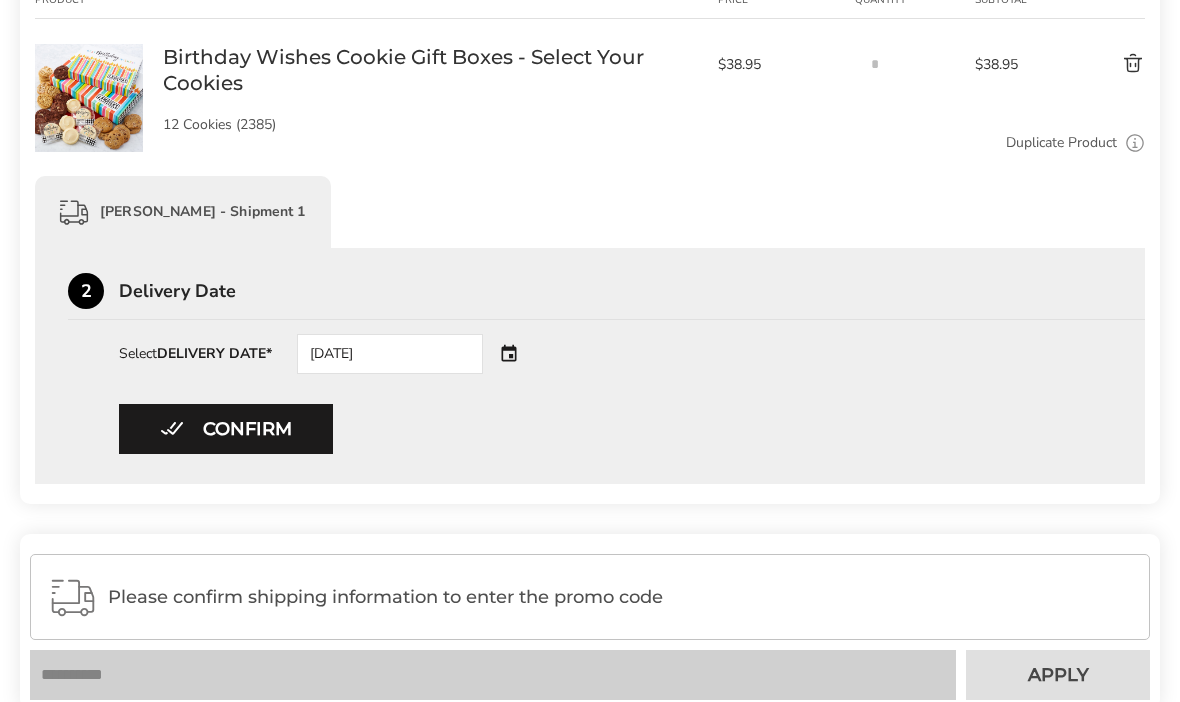 click on "[DATE]" at bounding box center [418, 354] 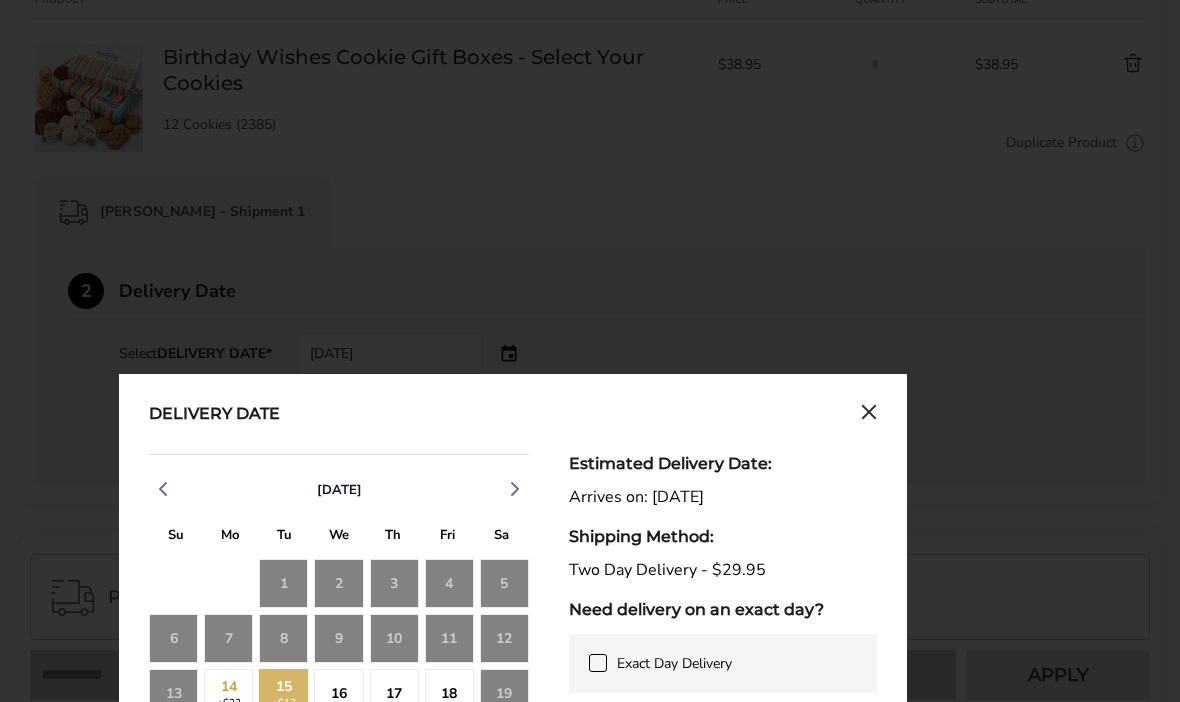 click on "16" 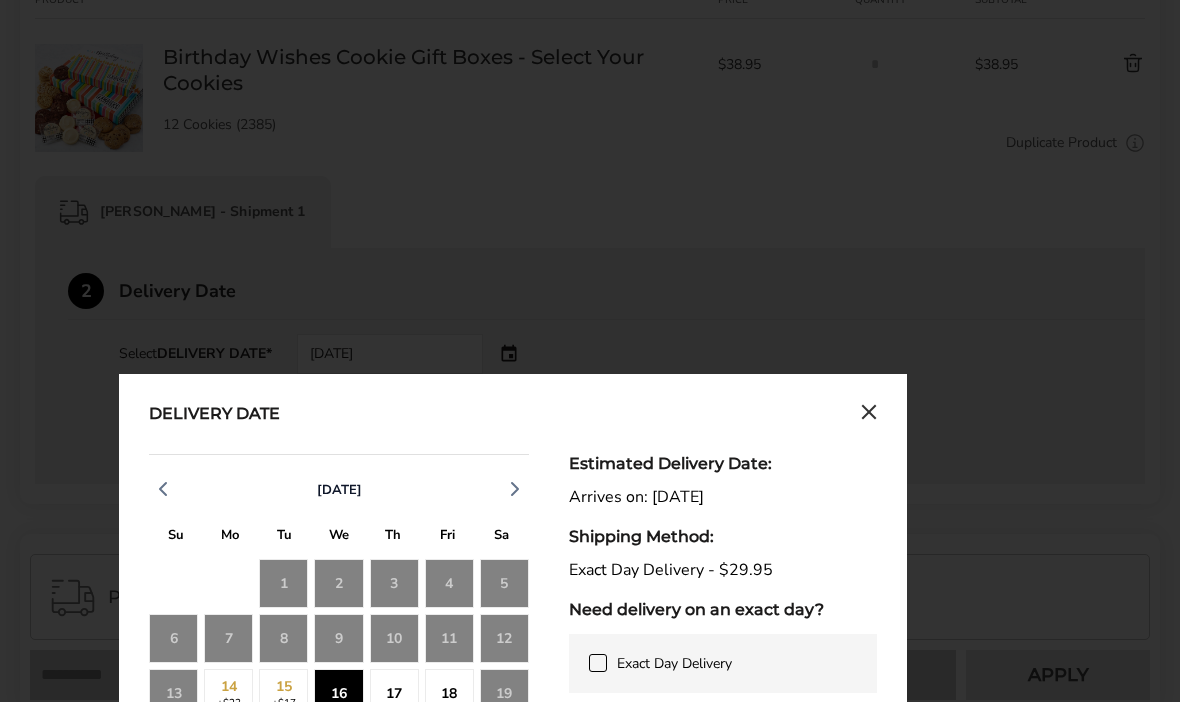 click on "Apply Date" at bounding box center [723, 738] 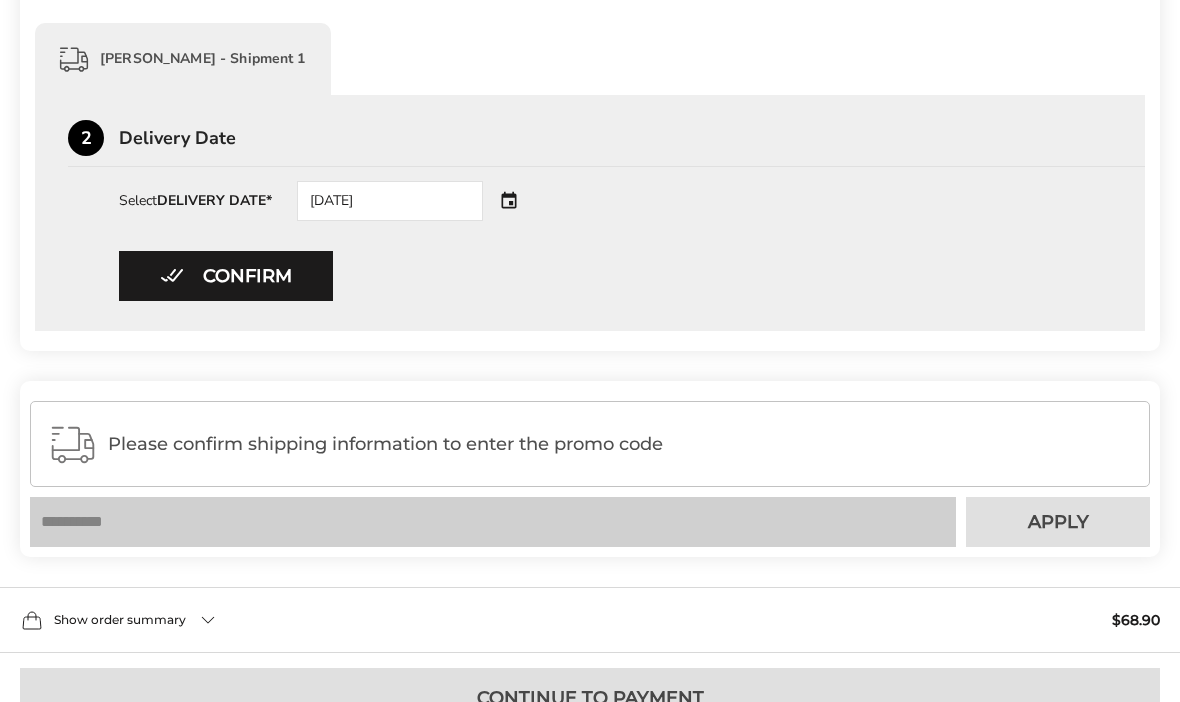 scroll, scrollTop: 491, scrollLeft: 0, axis: vertical 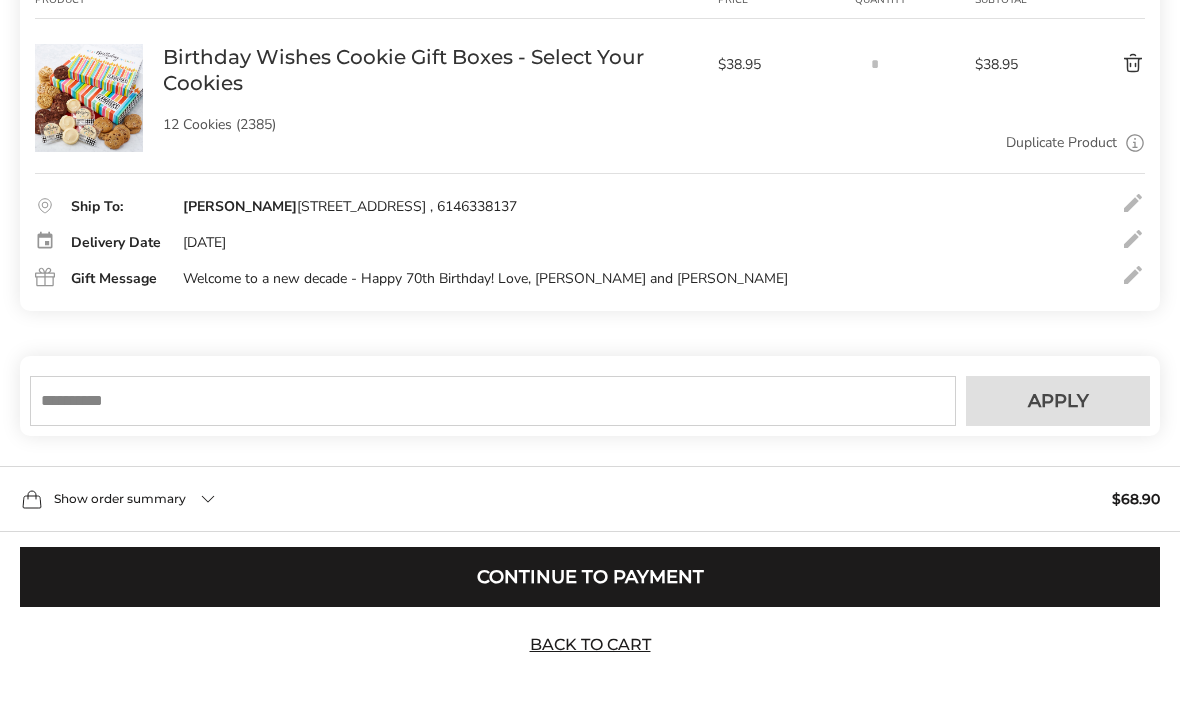 click on "Continue to Payment" at bounding box center (590, 577) 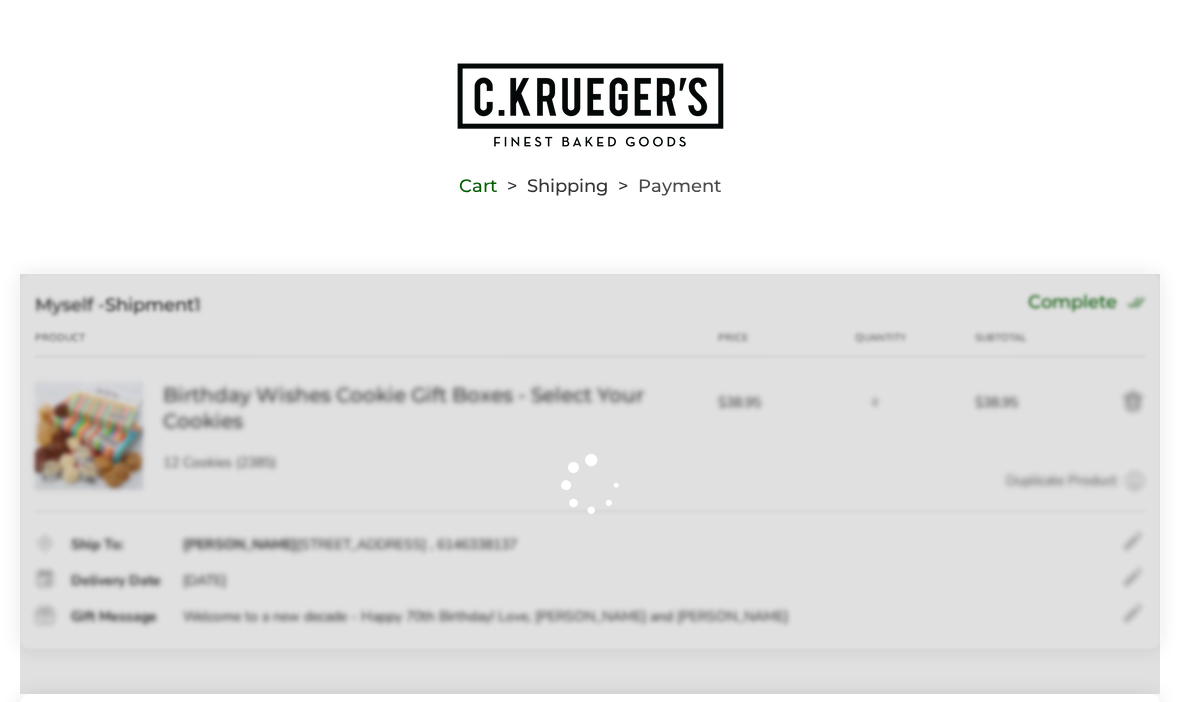 scroll, scrollTop: 0, scrollLeft: 0, axis: both 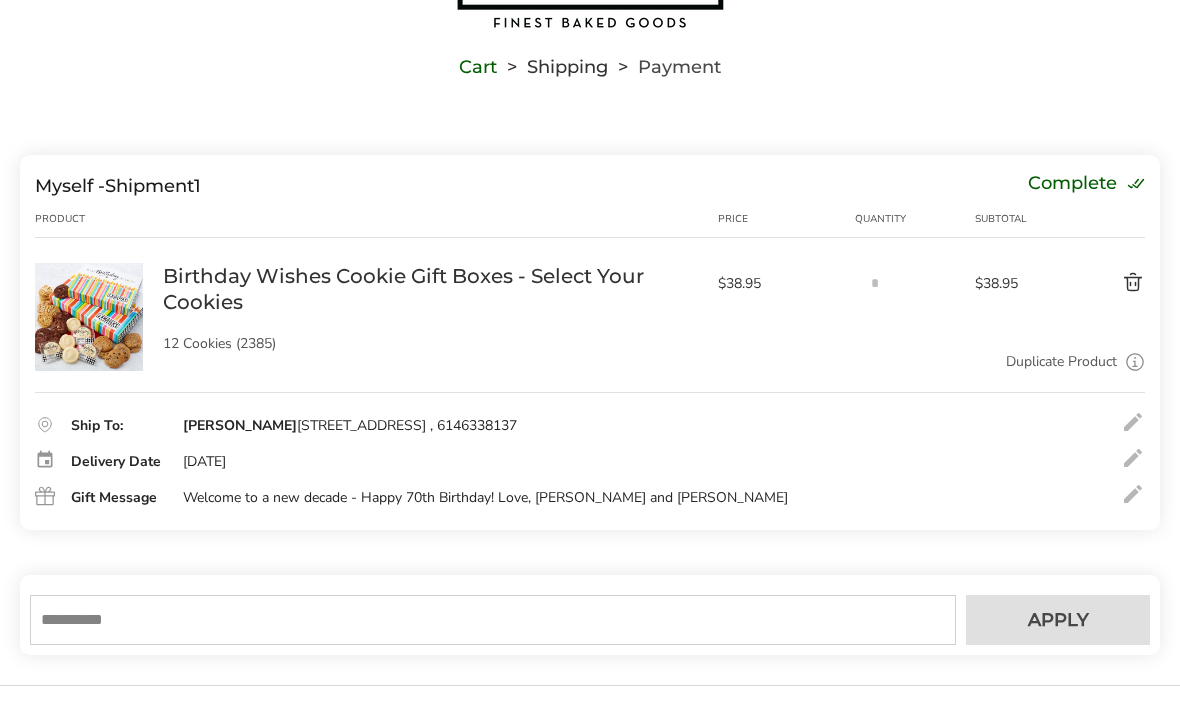 click at bounding box center (493, 620) 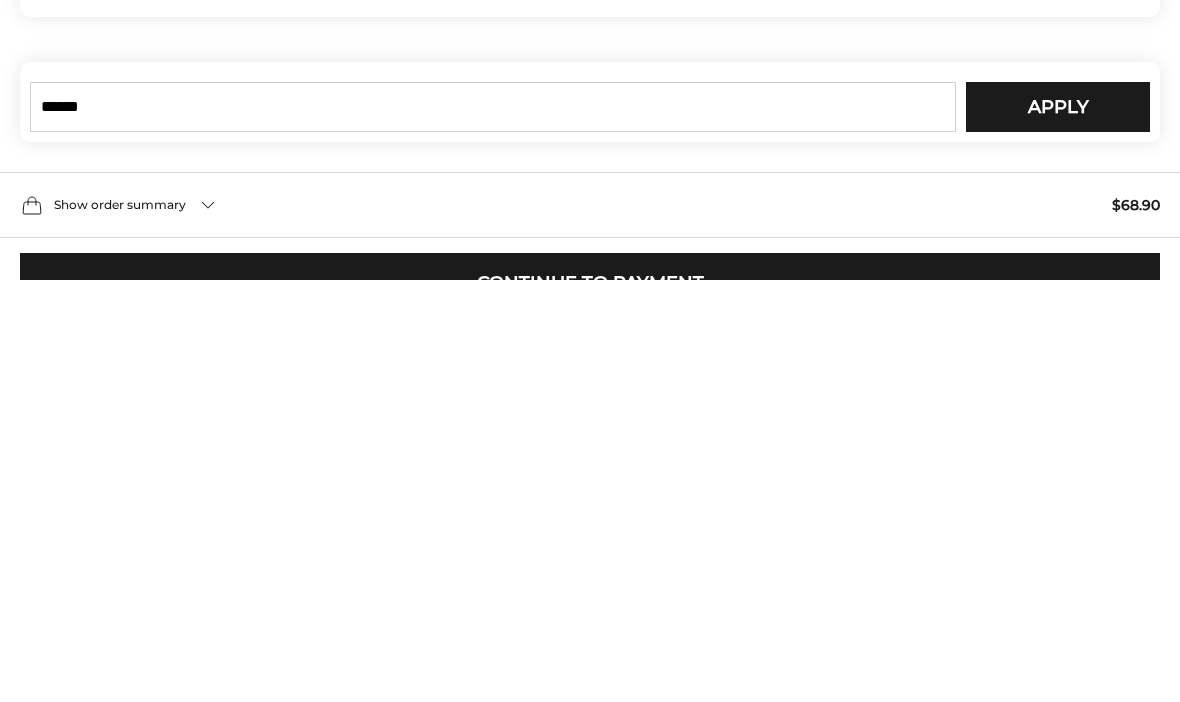 type on "******" 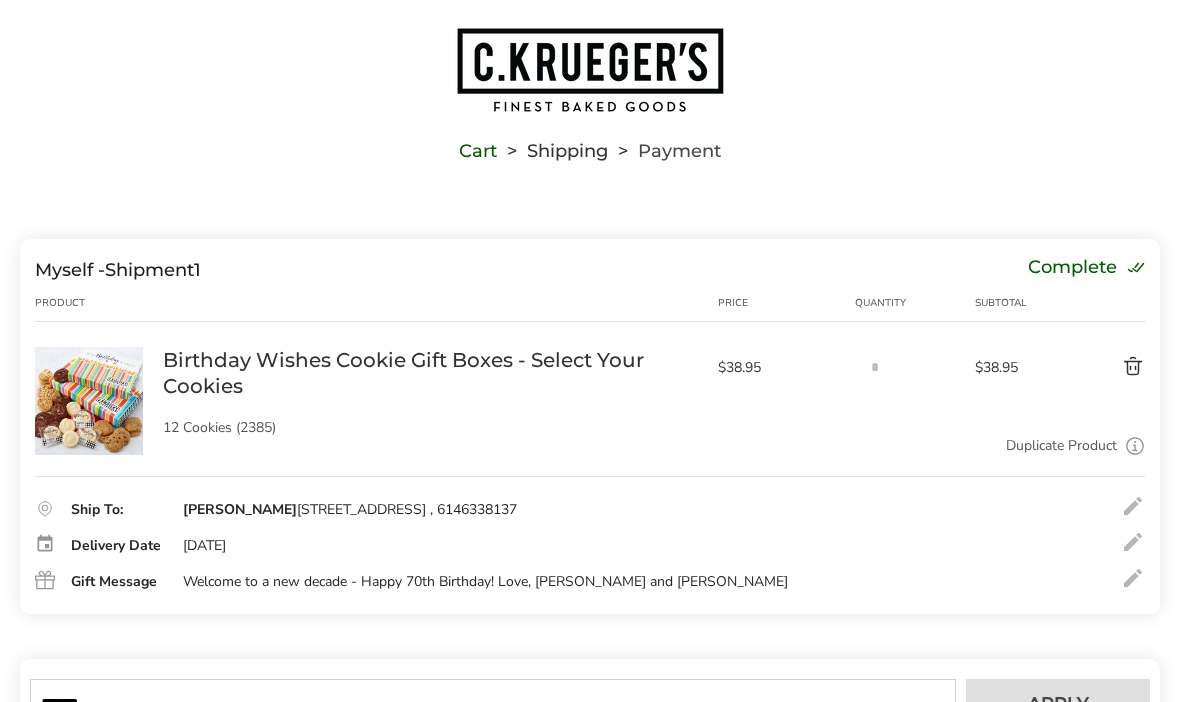 scroll, scrollTop: 0, scrollLeft: 0, axis: both 